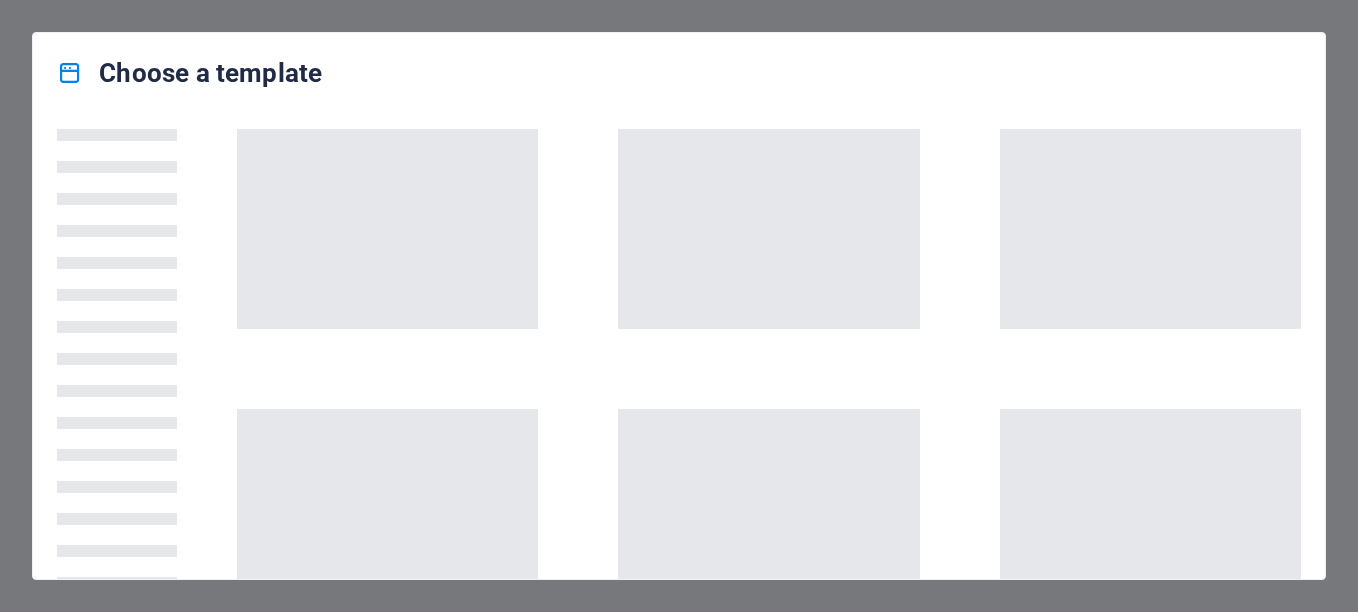 scroll, scrollTop: 0, scrollLeft: 0, axis: both 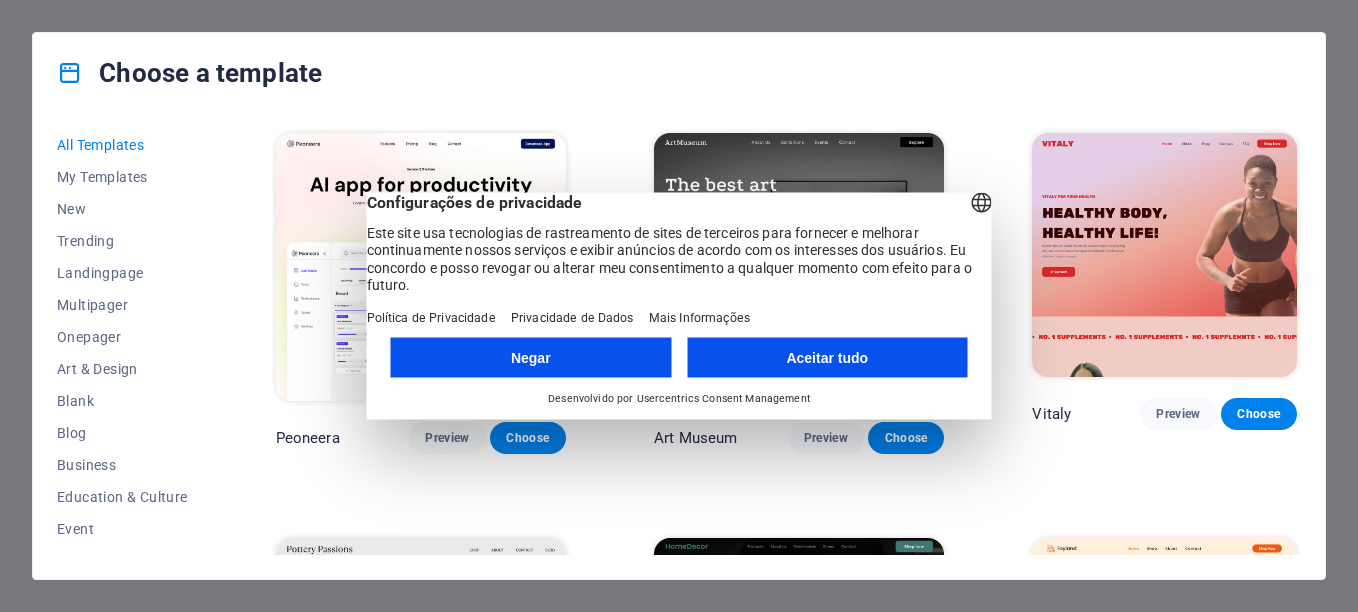 click on "Aceitar tudo" at bounding box center [827, 358] 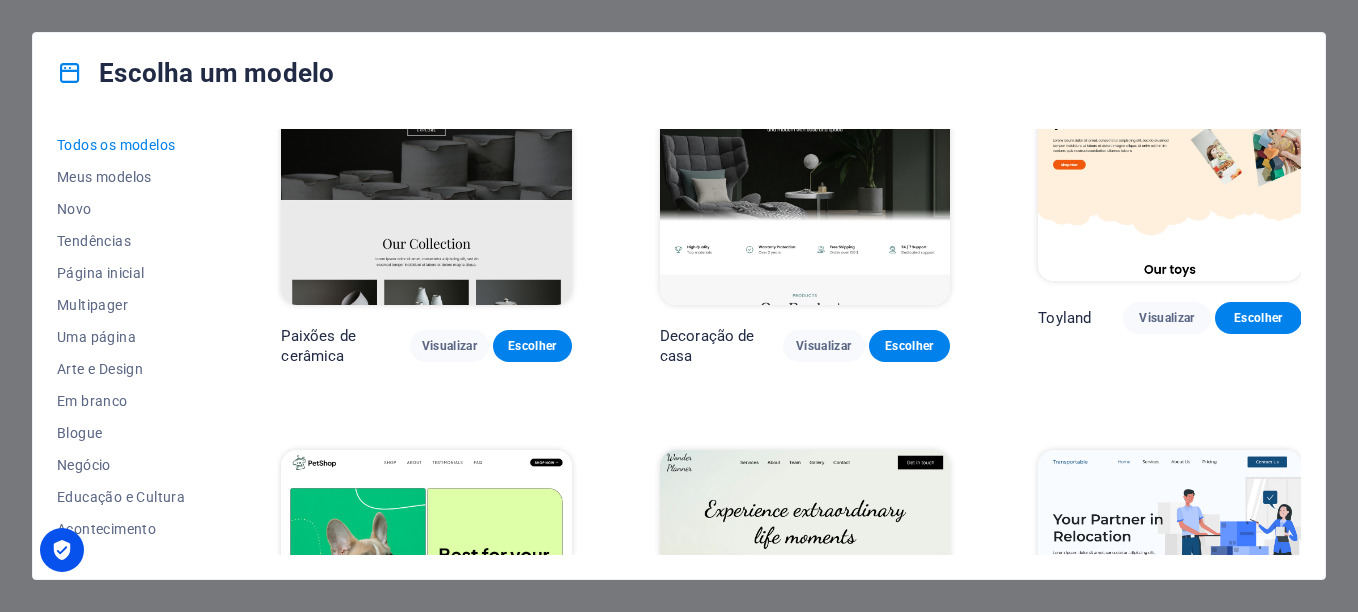 scroll, scrollTop: 700, scrollLeft: 0, axis: vertical 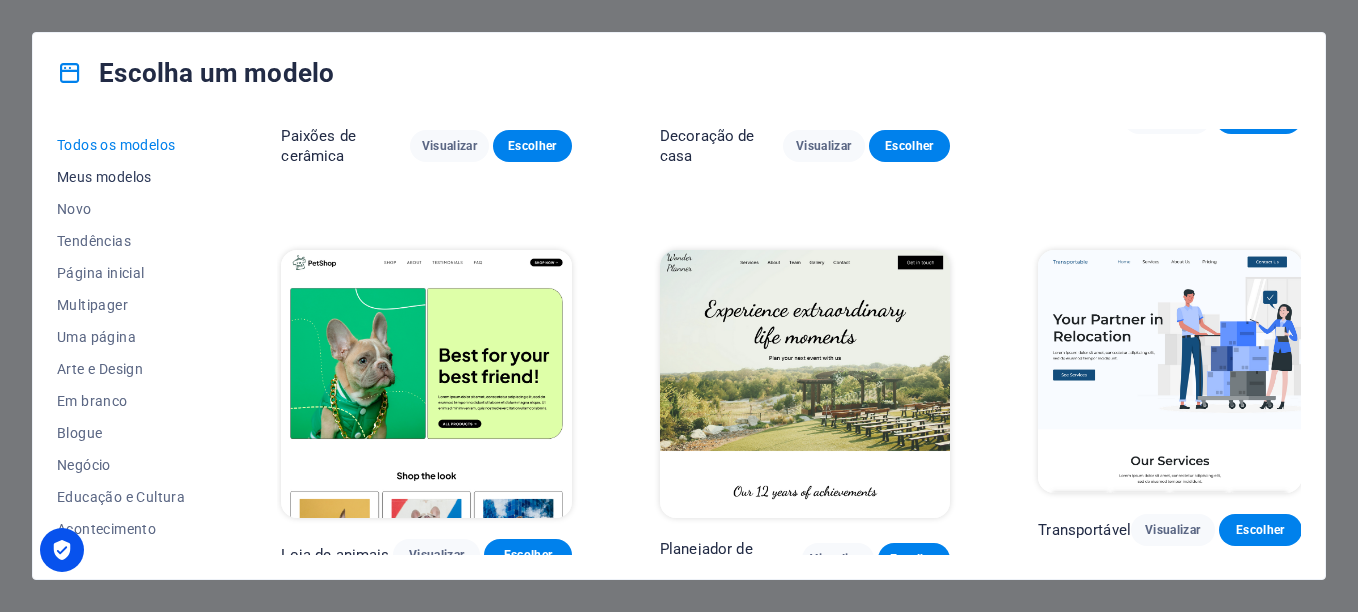 click on "Meus modelos" at bounding box center [125, 177] 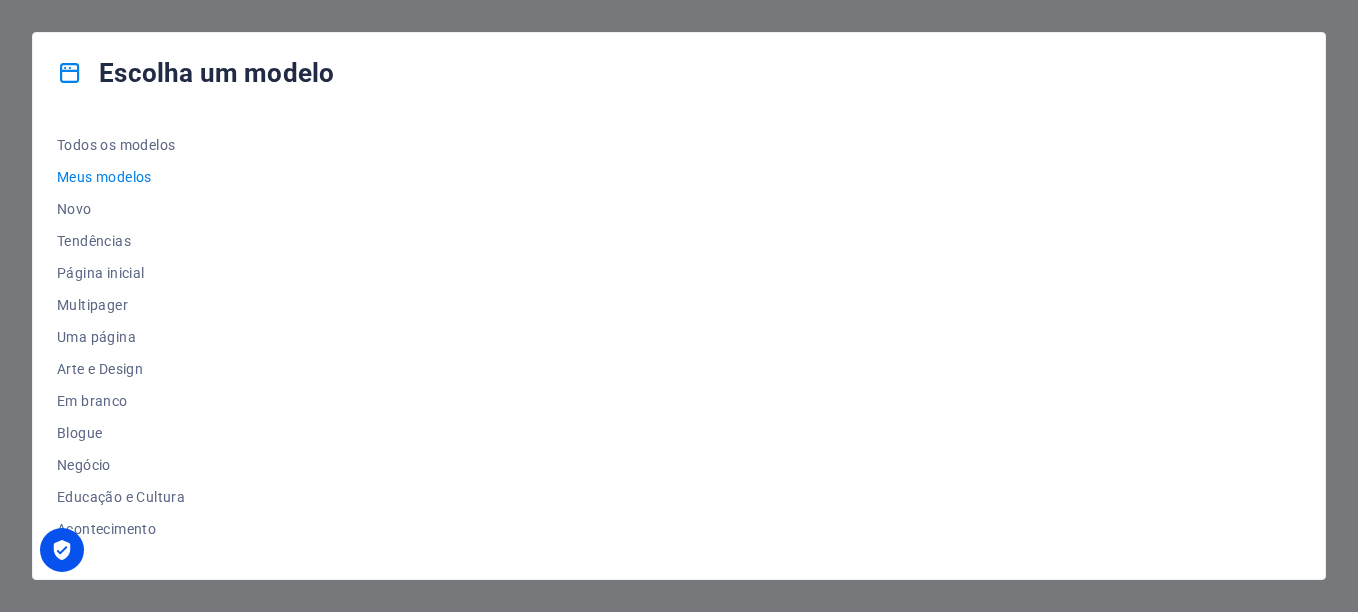 scroll, scrollTop: 0, scrollLeft: 0, axis: both 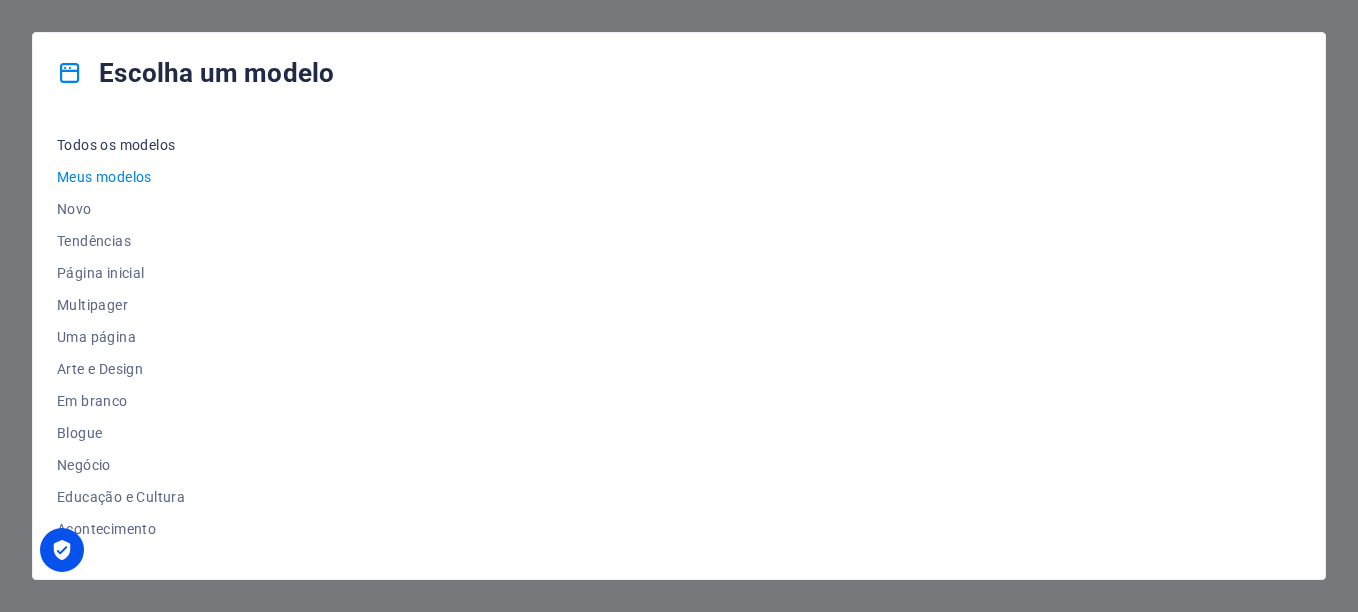 click on "Todos os modelos" at bounding box center [125, 145] 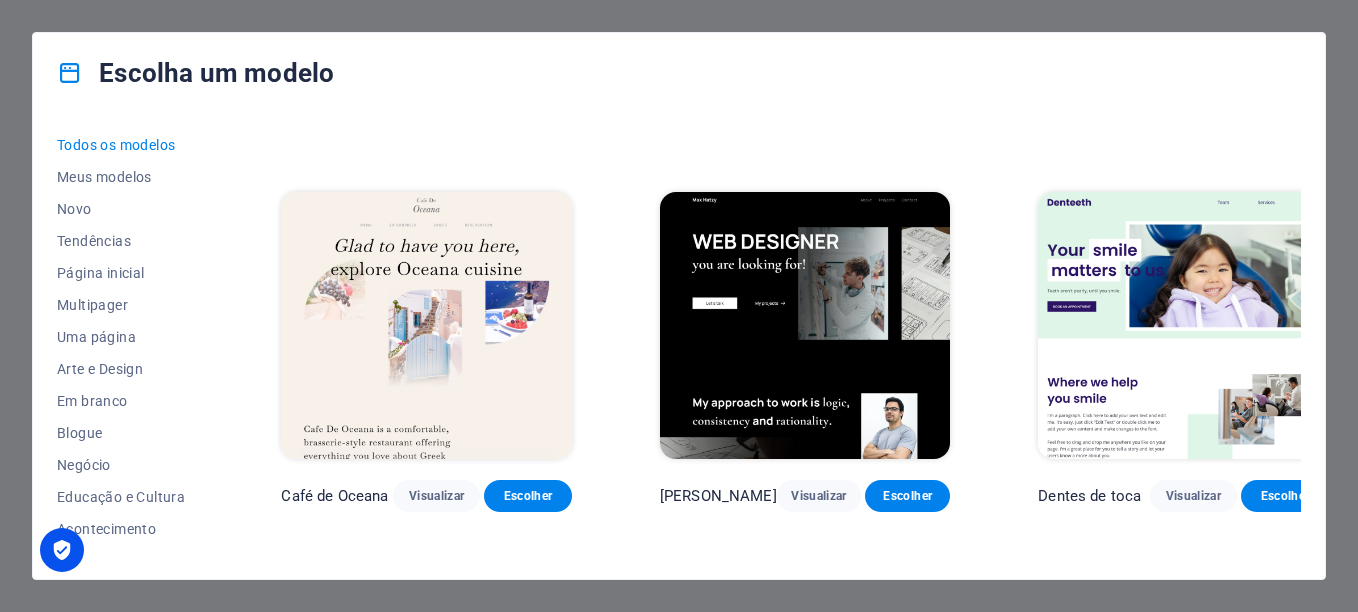 scroll, scrollTop: 5700, scrollLeft: 0, axis: vertical 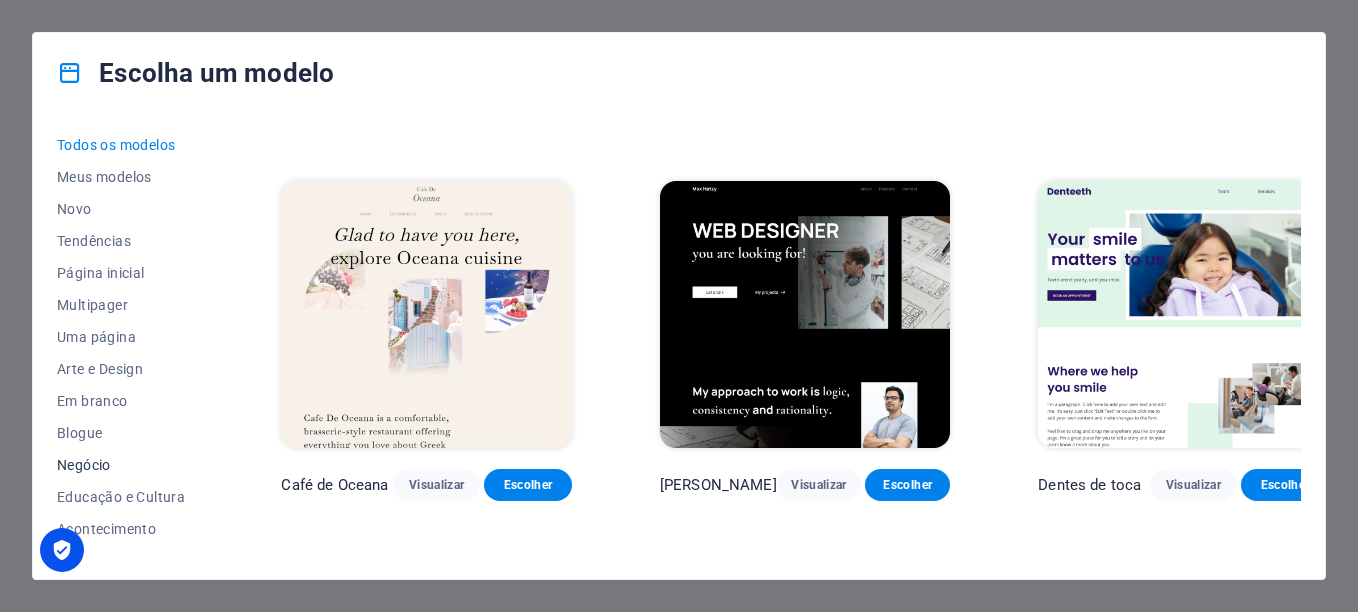 click on "Negócio" at bounding box center [125, 465] 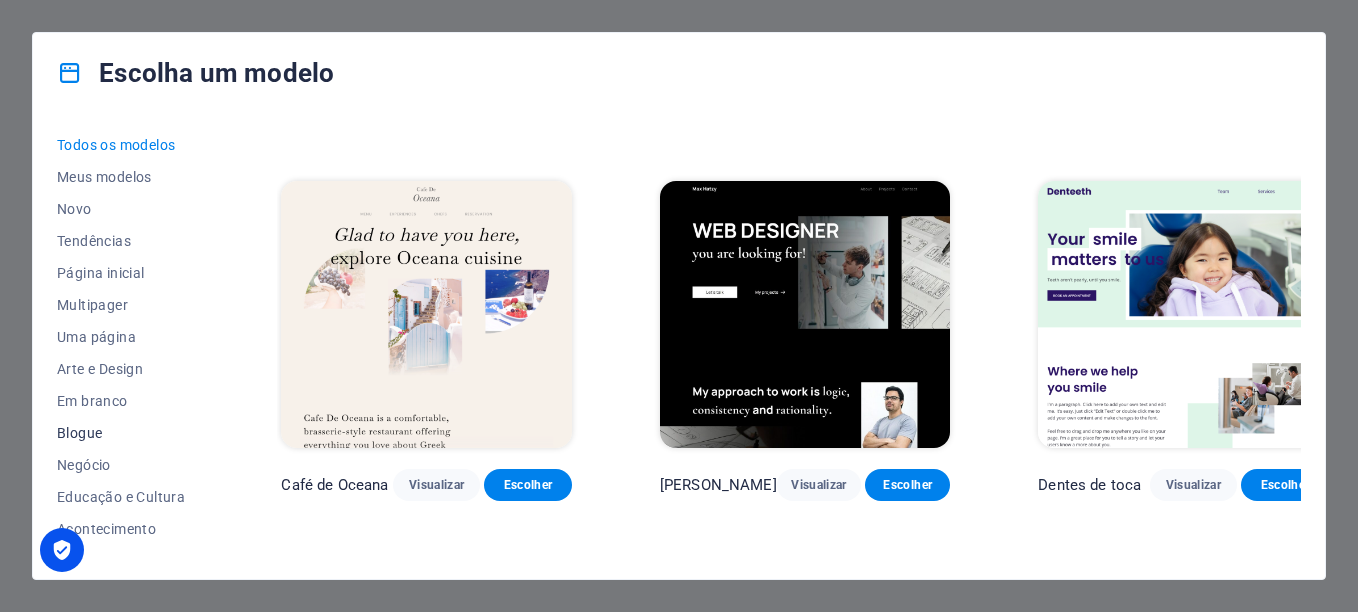 scroll, scrollTop: 678, scrollLeft: 0, axis: vertical 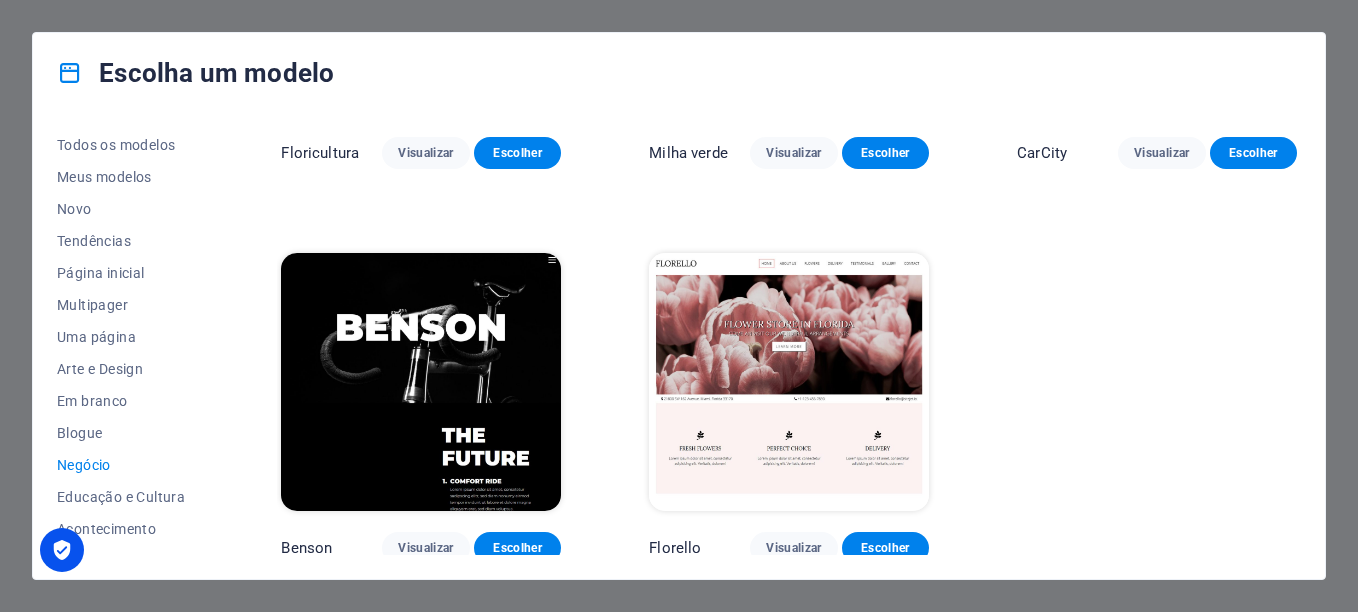 drag, startPoint x: 217, startPoint y: 309, endPoint x: 222, endPoint y: 410, distance: 101.12369 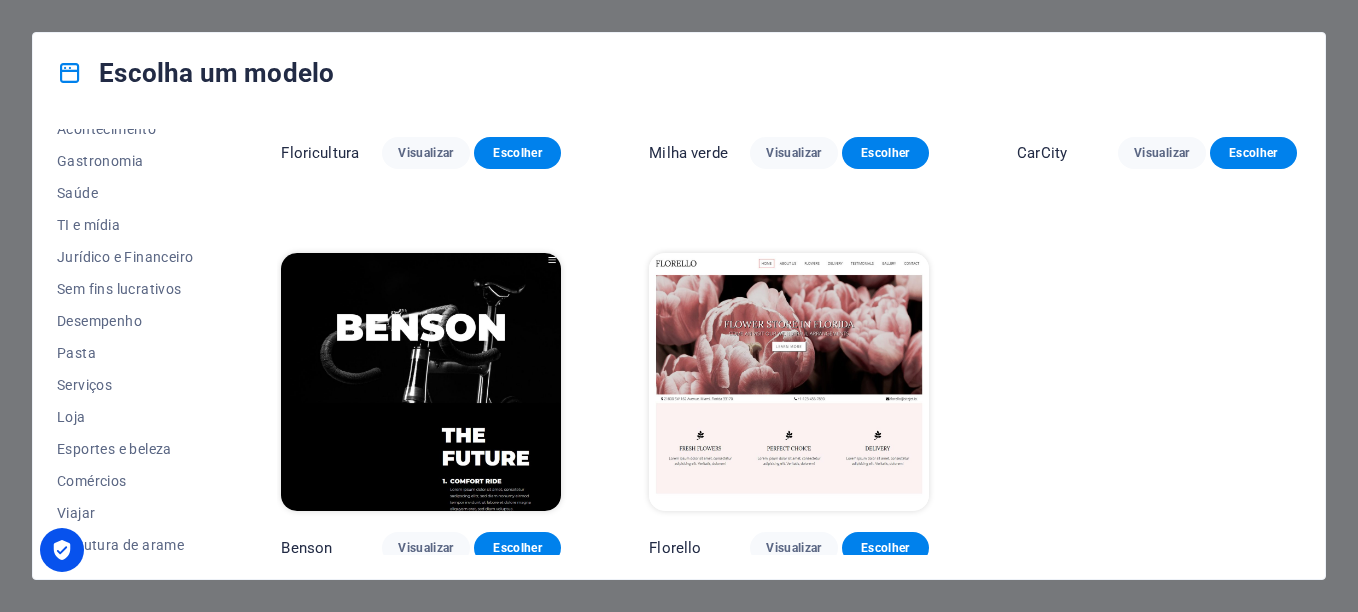 scroll, scrollTop: 406, scrollLeft: 0, axis: vertical 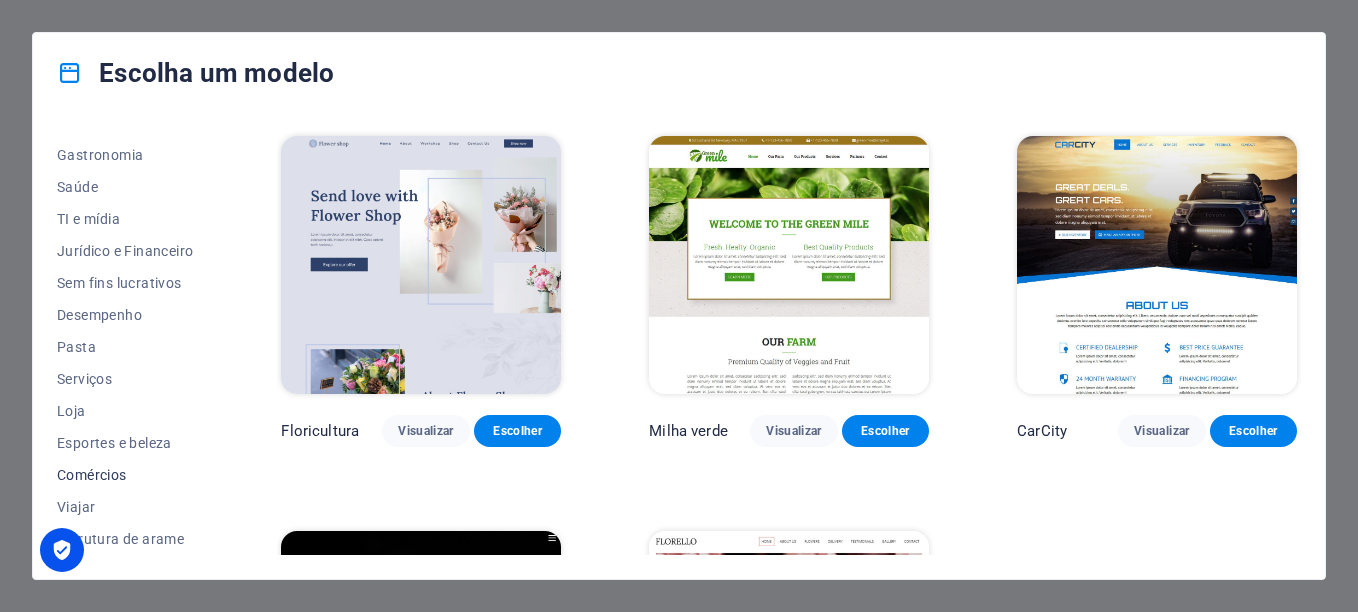 click on "Comércios" at bounding box center (125, 475) 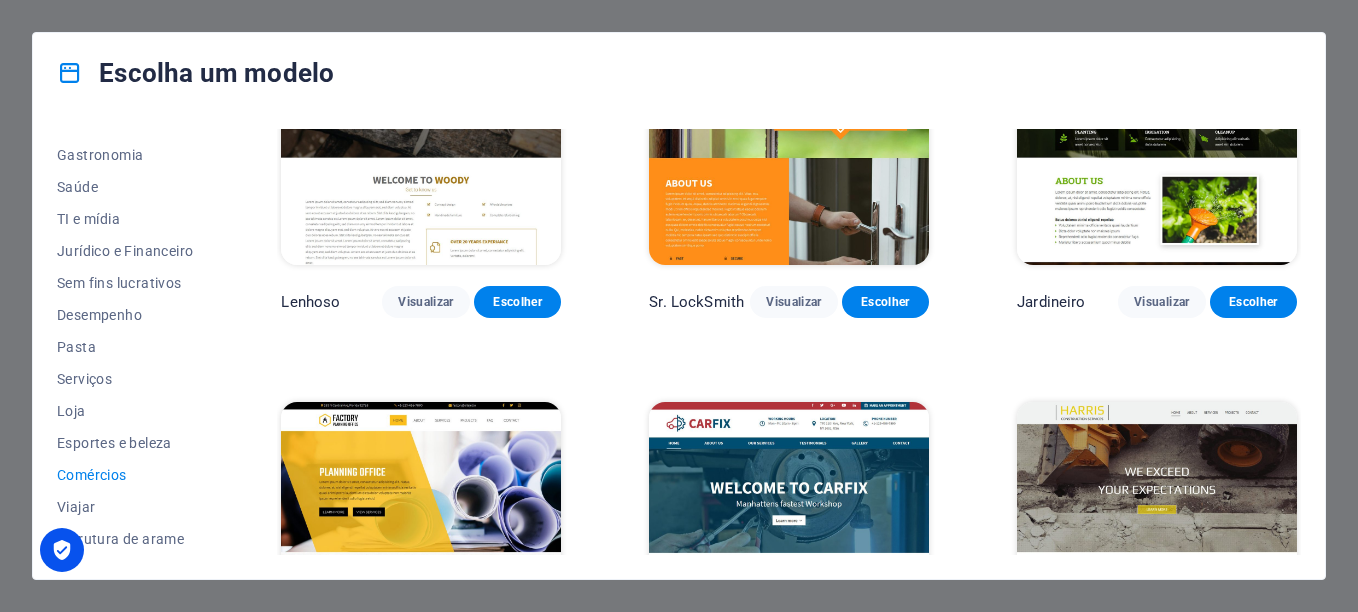 scroll, scrollTop: 686, scrollLeft: 0, axis: vertical 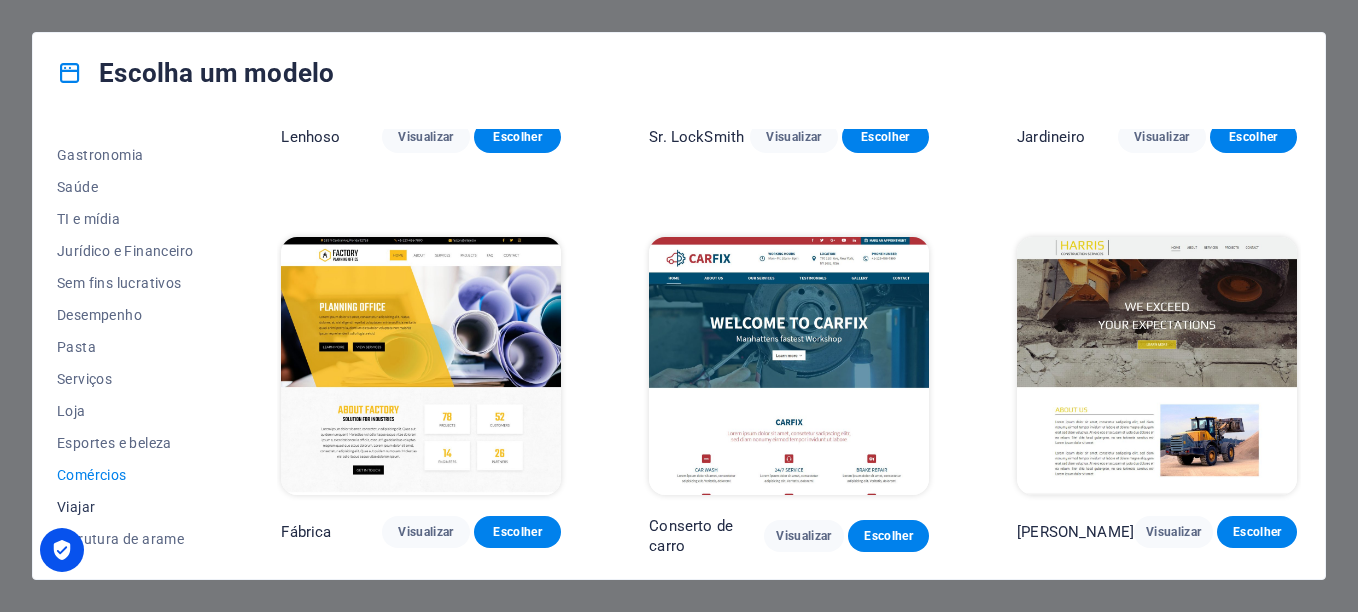 click on "Viajar" at bounding box center (125, 507) 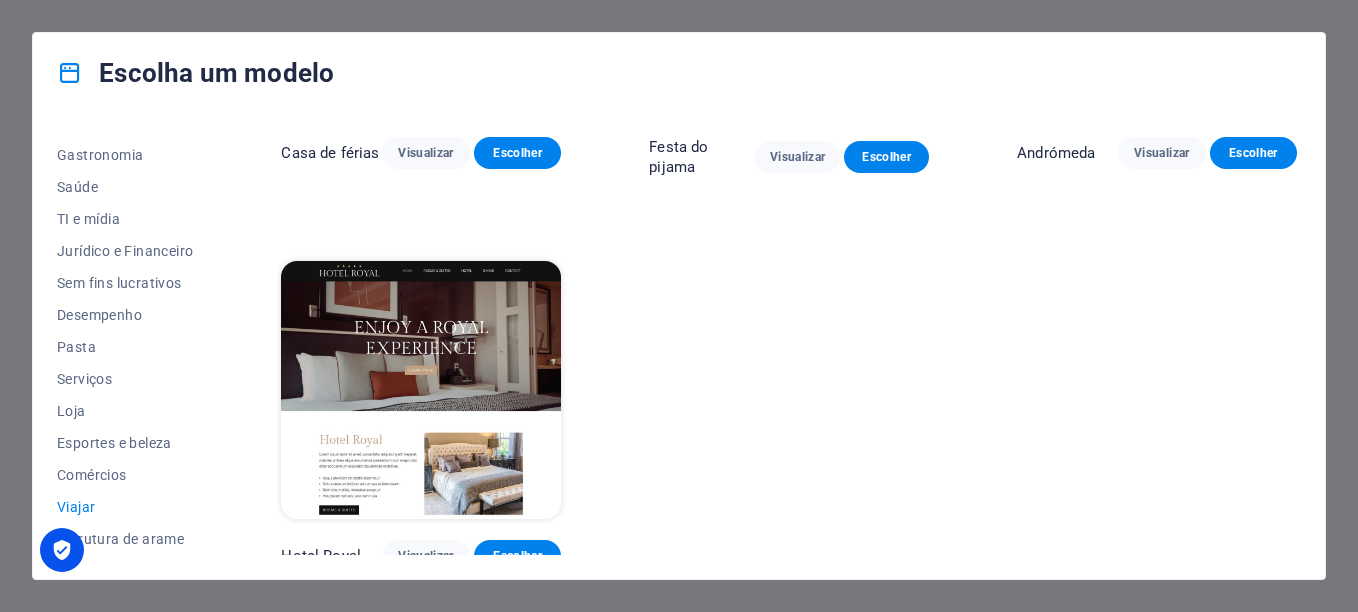 scroll, scrollTop: 678, scrollLeft: 0, axis: vertical 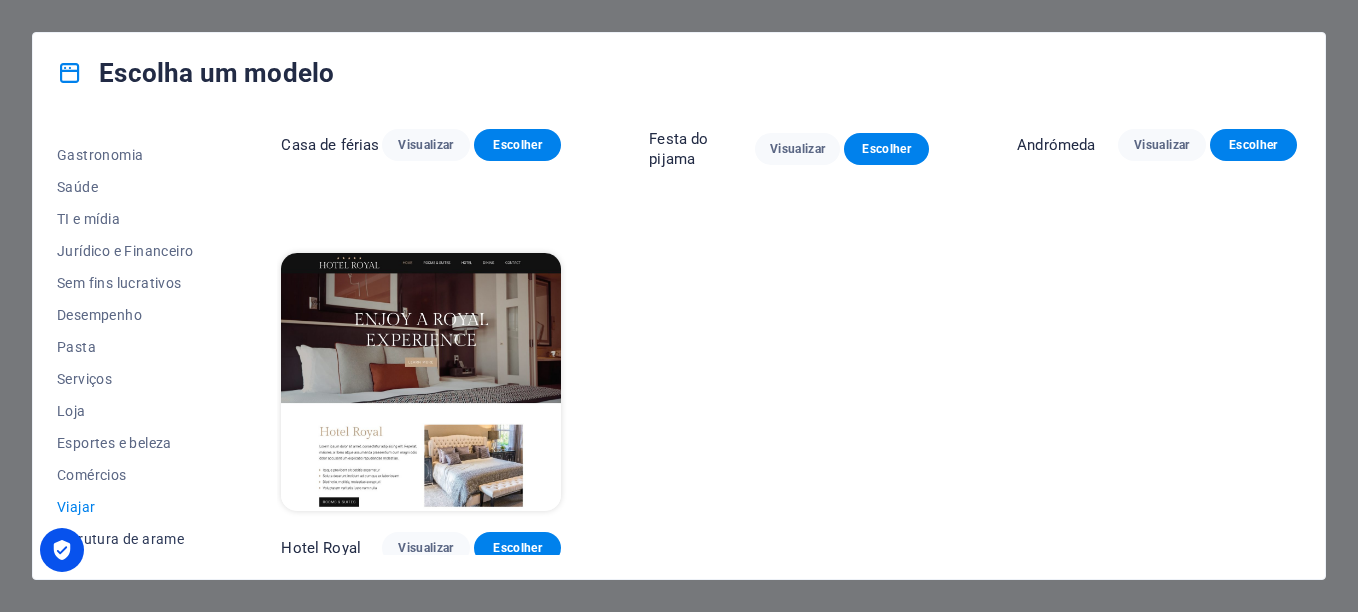 click on "Estrutura de arame" at bounding box center [125, 539] 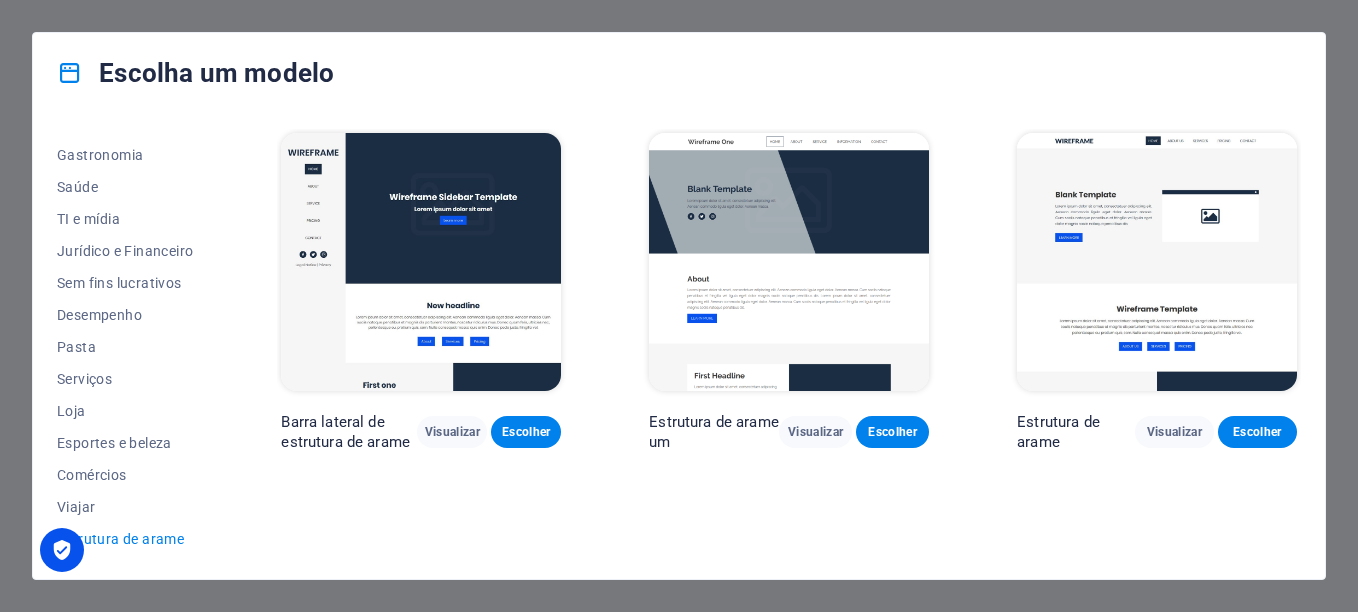scroll, scrollTop: 0, scrollLeft: 0, axis: both 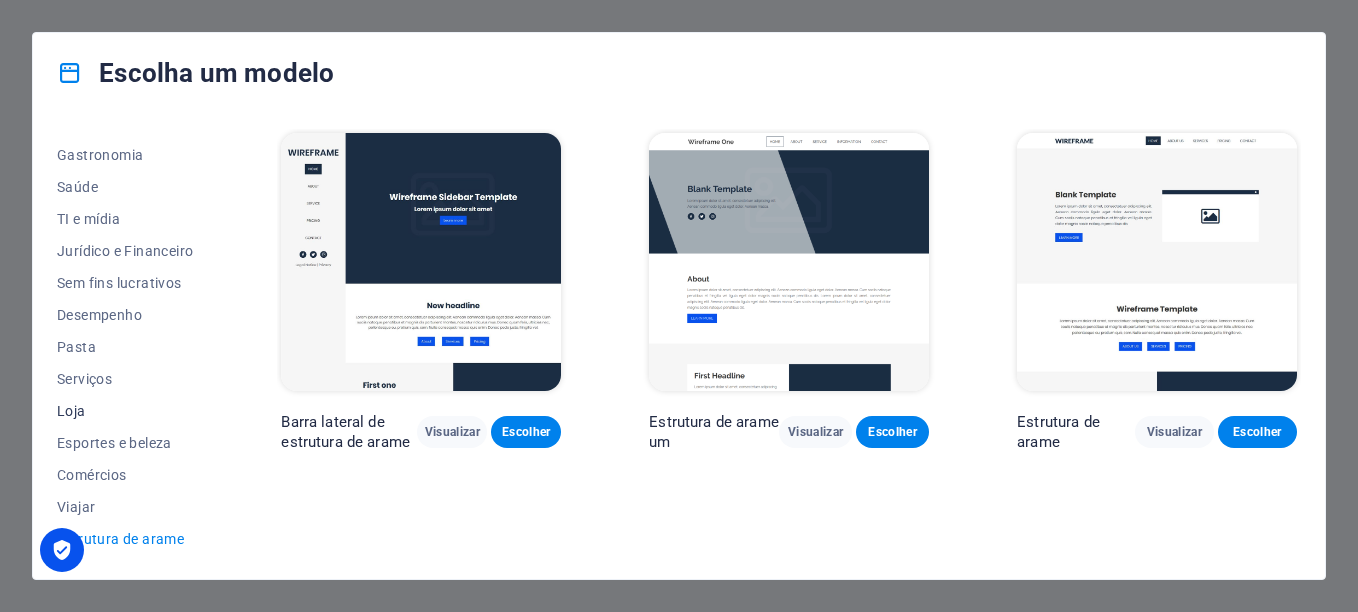 click on "Loja" at bounding box center [125, 411] 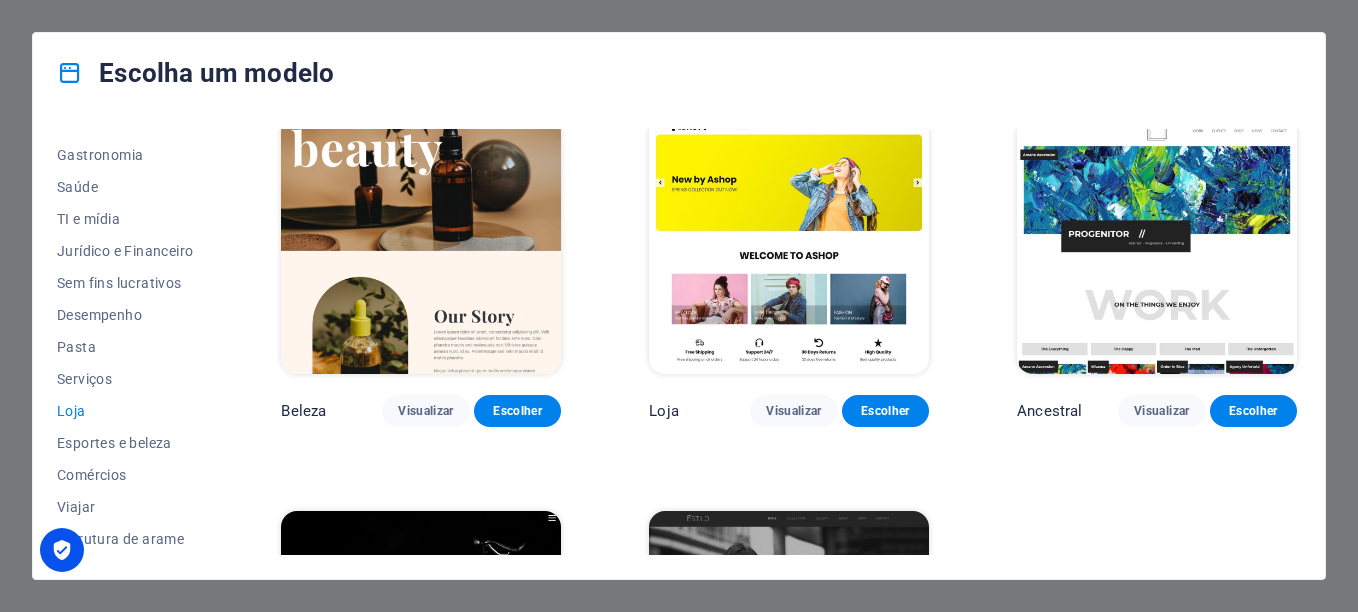 scroll, scrollTop: 900, scrollLeft: 0, axis: vertical 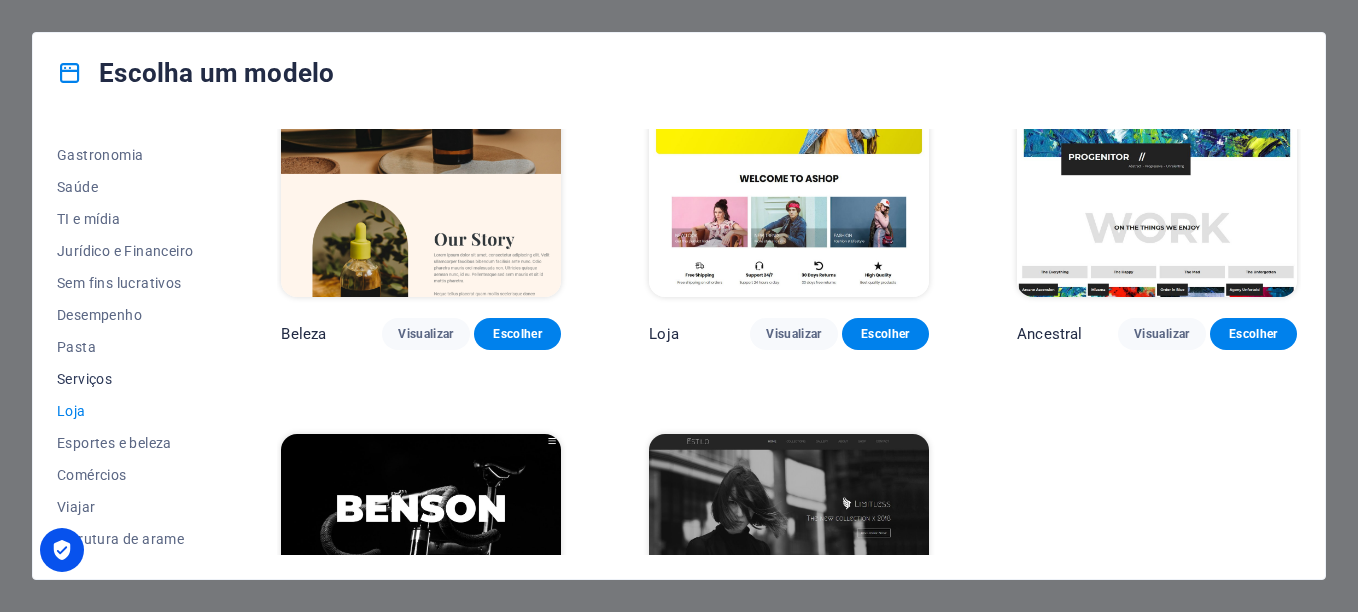 click on "Serviços" at bounding box center [125, 379] 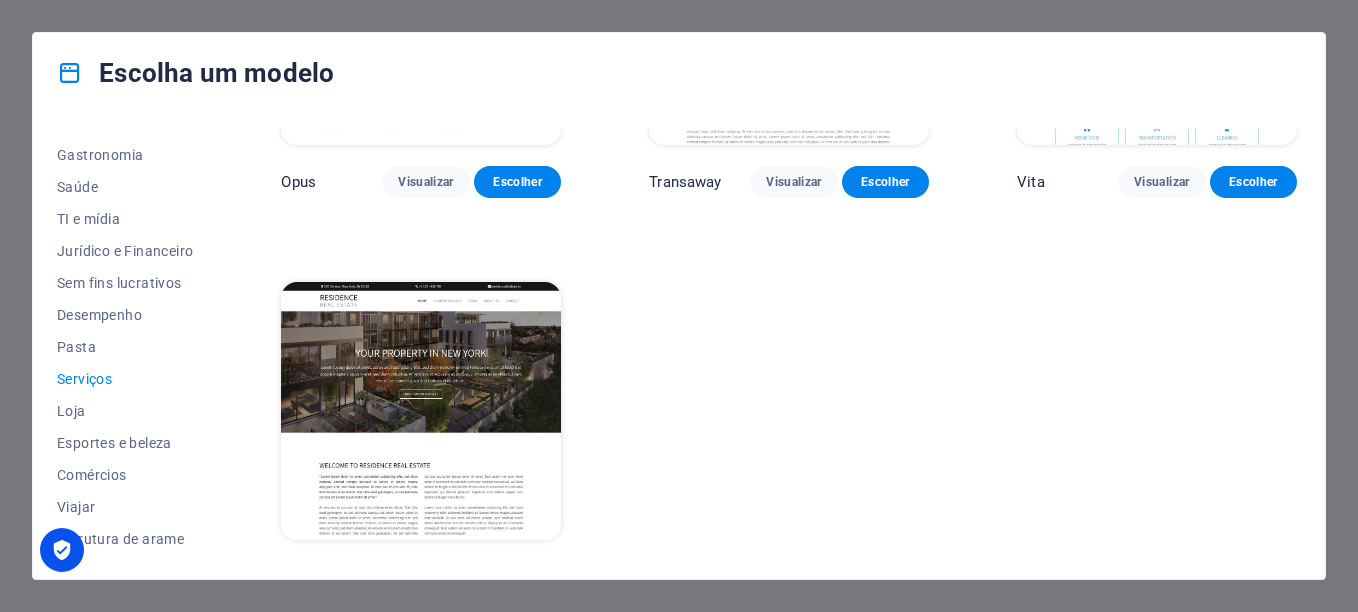 scroll, scrollTop: 2261, scrollLeft: 0, axis: vertical 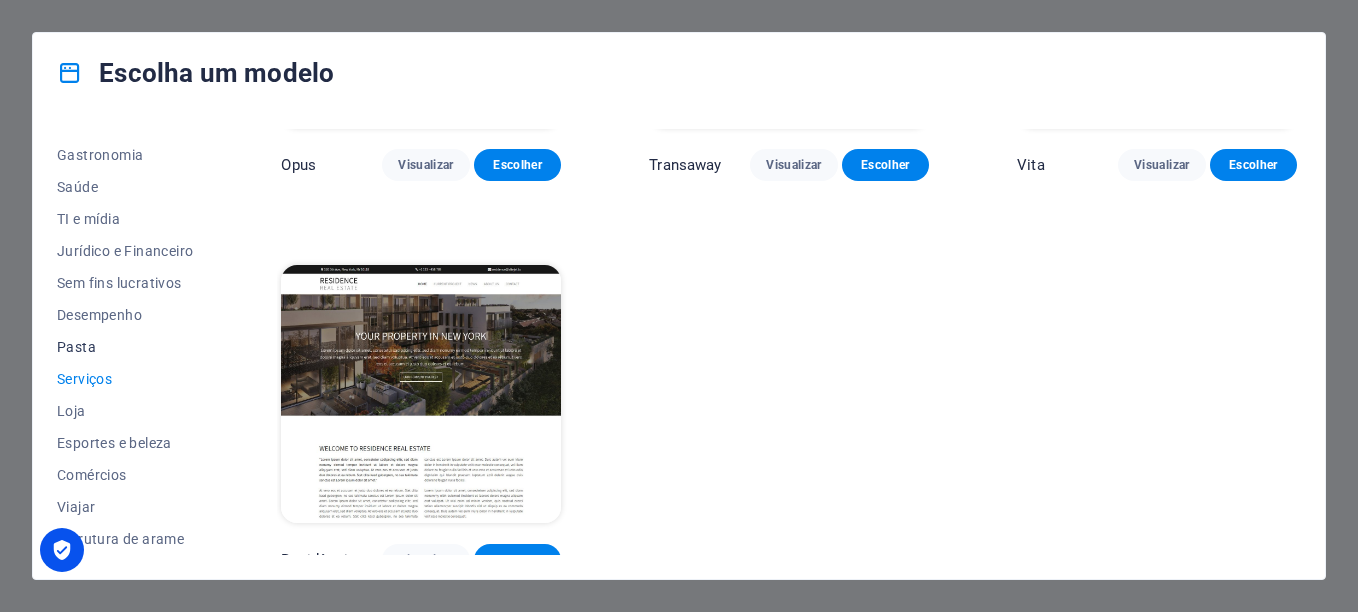 click on "Pasta" at bounding box center [125, 347] 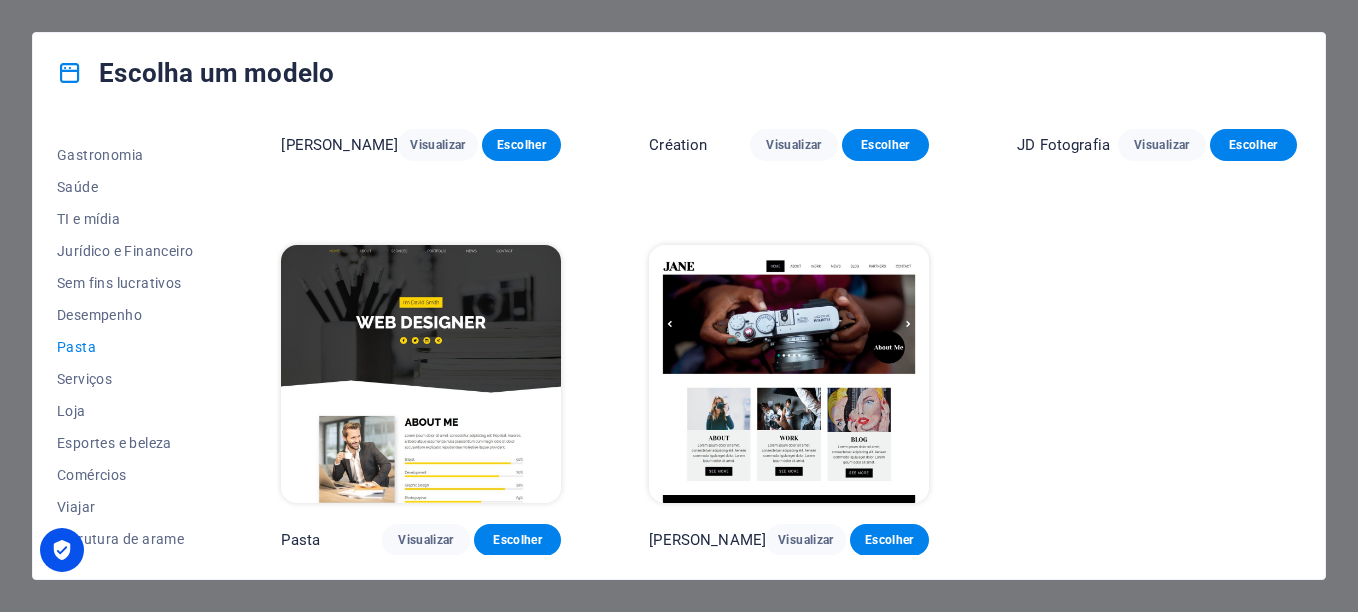 scroll, scrollTop: 678, scrollLeft: 0, axis: vertical 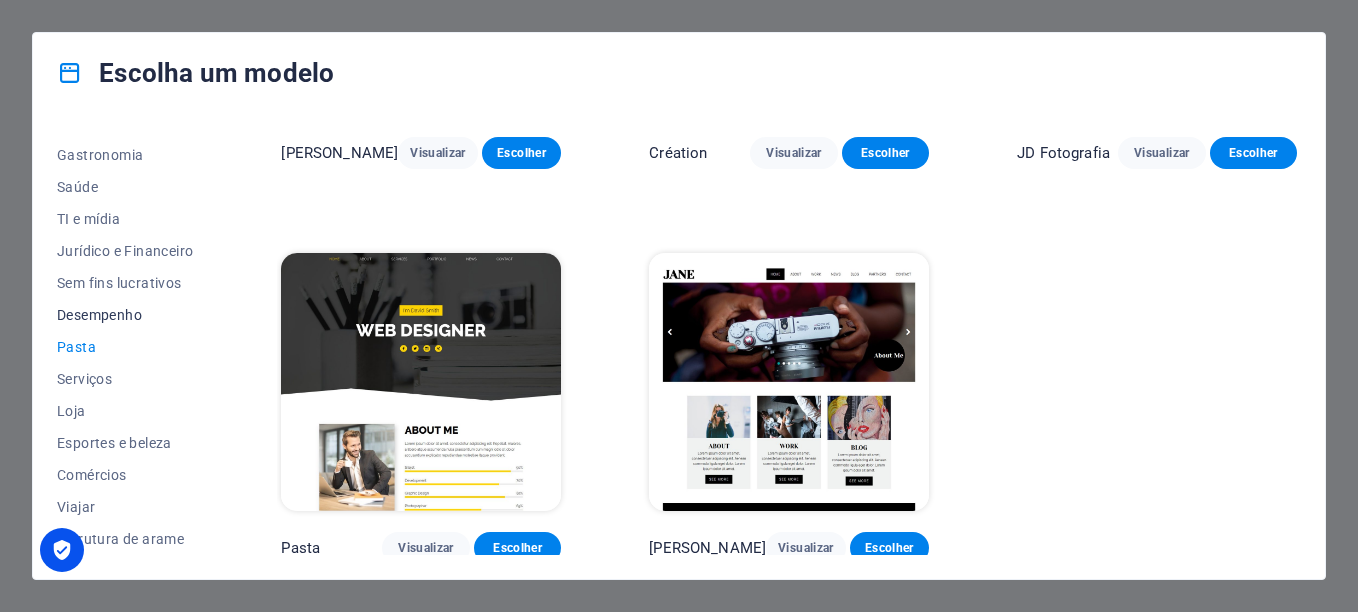 click on "Desempenho" at bounding box center [125, 315] 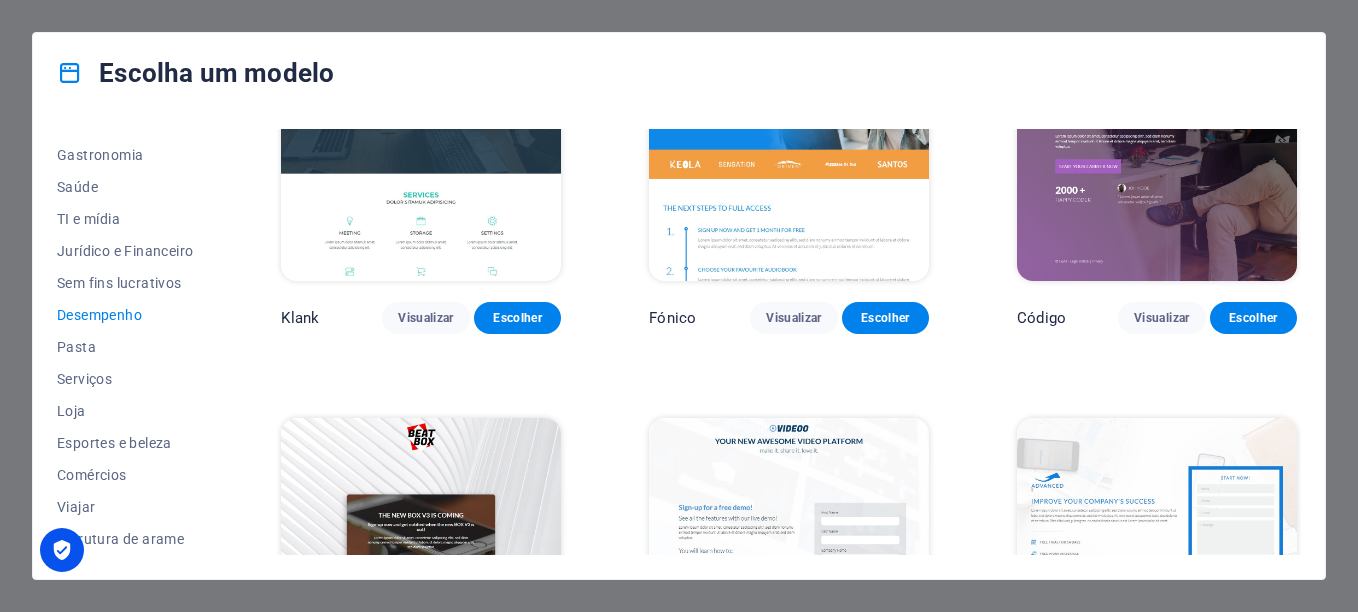 scroll, scrollTop: 0, scrollLeft: 0, axis: both 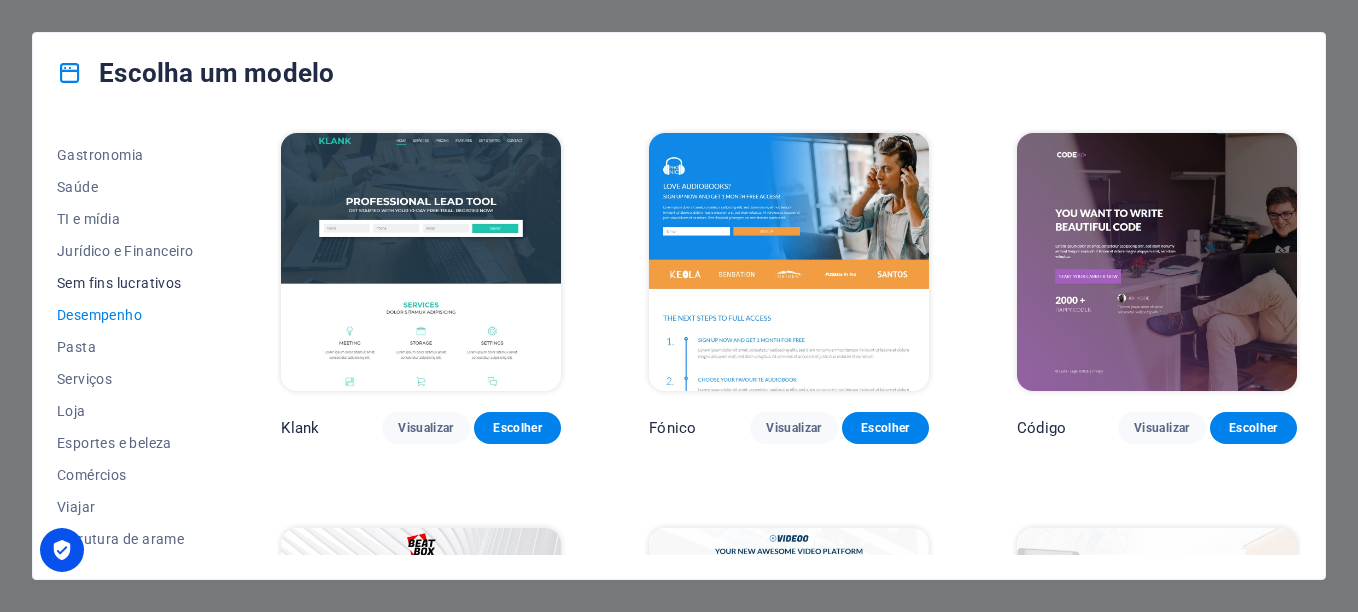 click on "Sem fins lucrativos" at bounding box center [125, 283] 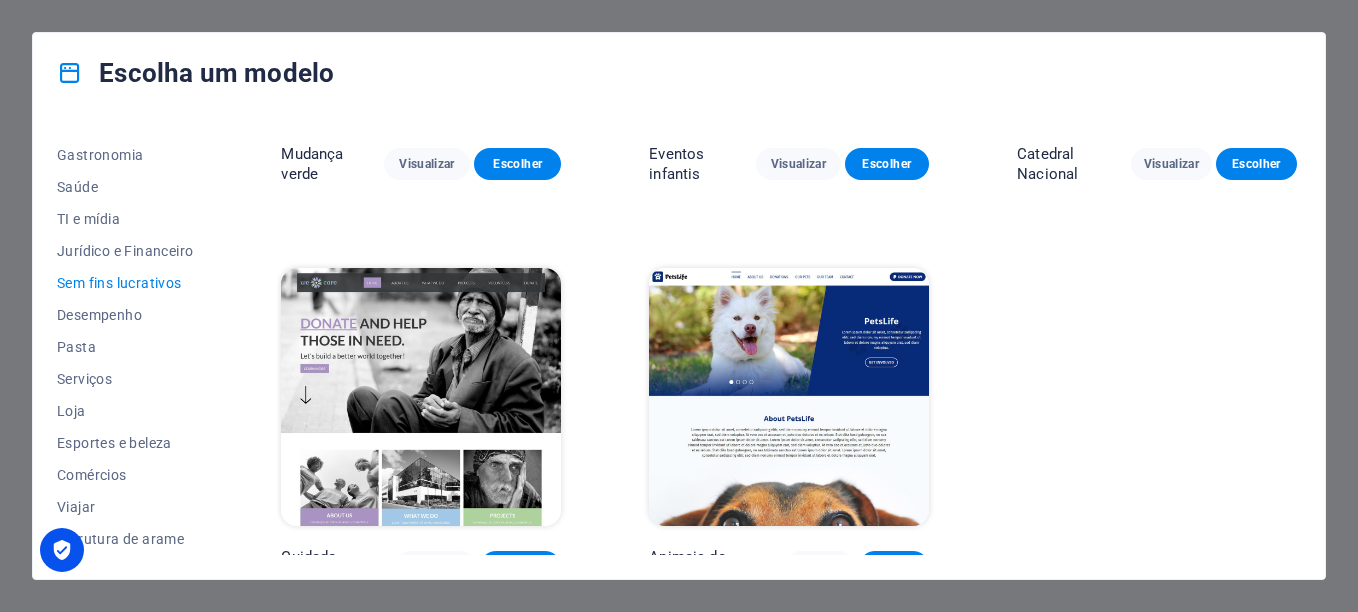 scroll, scrollTop: 294, scrollLeft: 0, axis: vertical 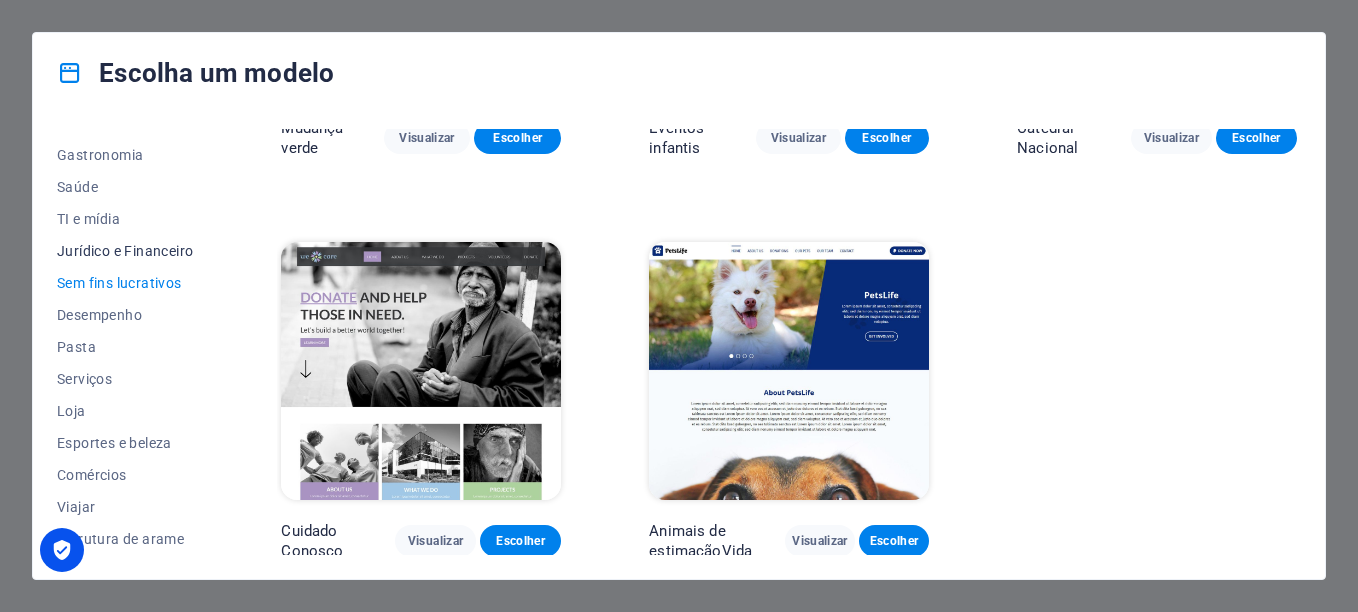 click on "Jurídico e Financeiro" at bounding box center [125, 251] 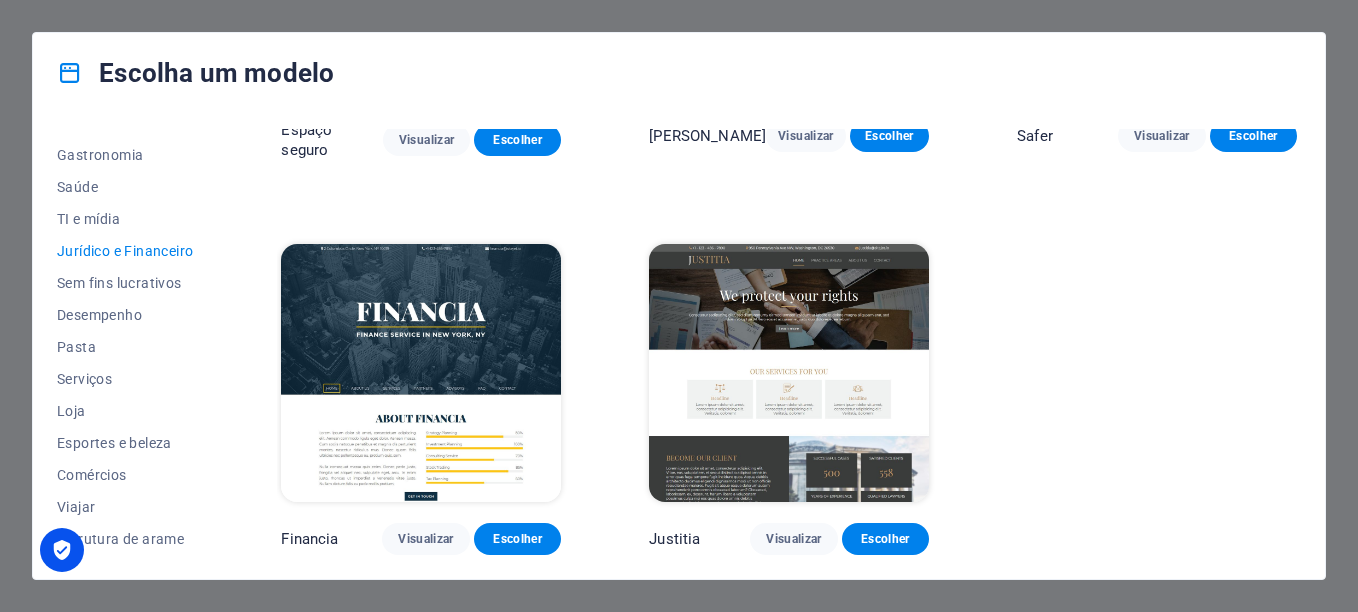 scroll, scrollTop: 286, scrollLeft: 0, axis: vertical 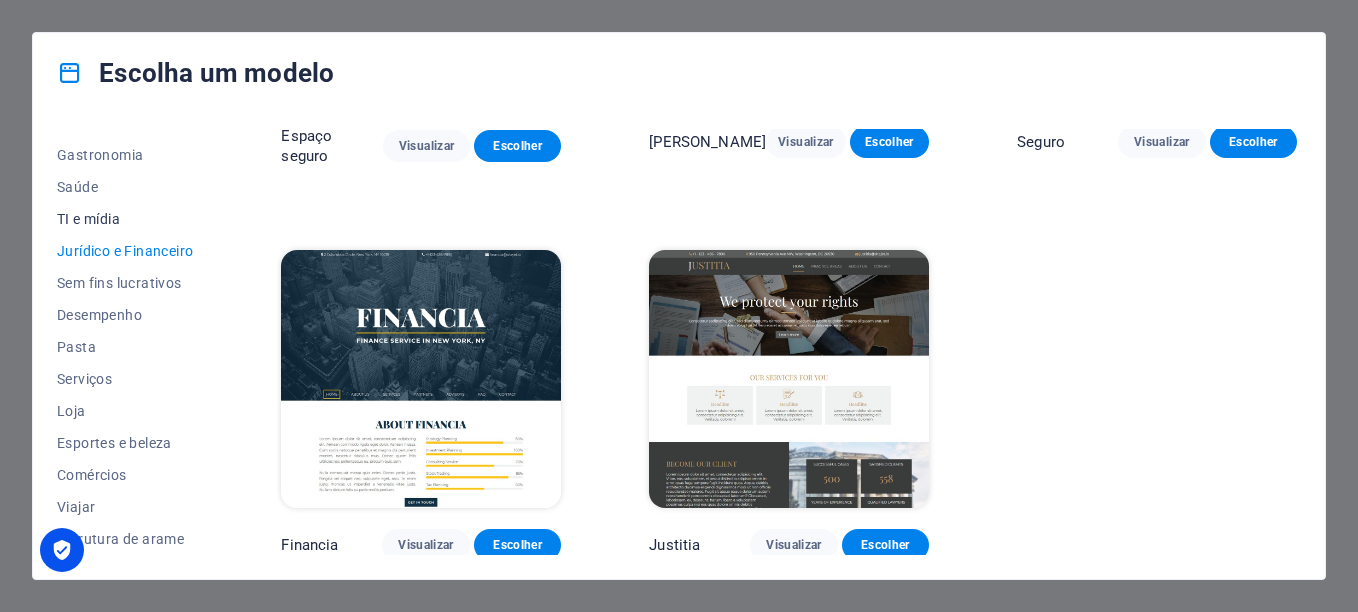 click on "TI e mídia" at bounding box center (125, 219) 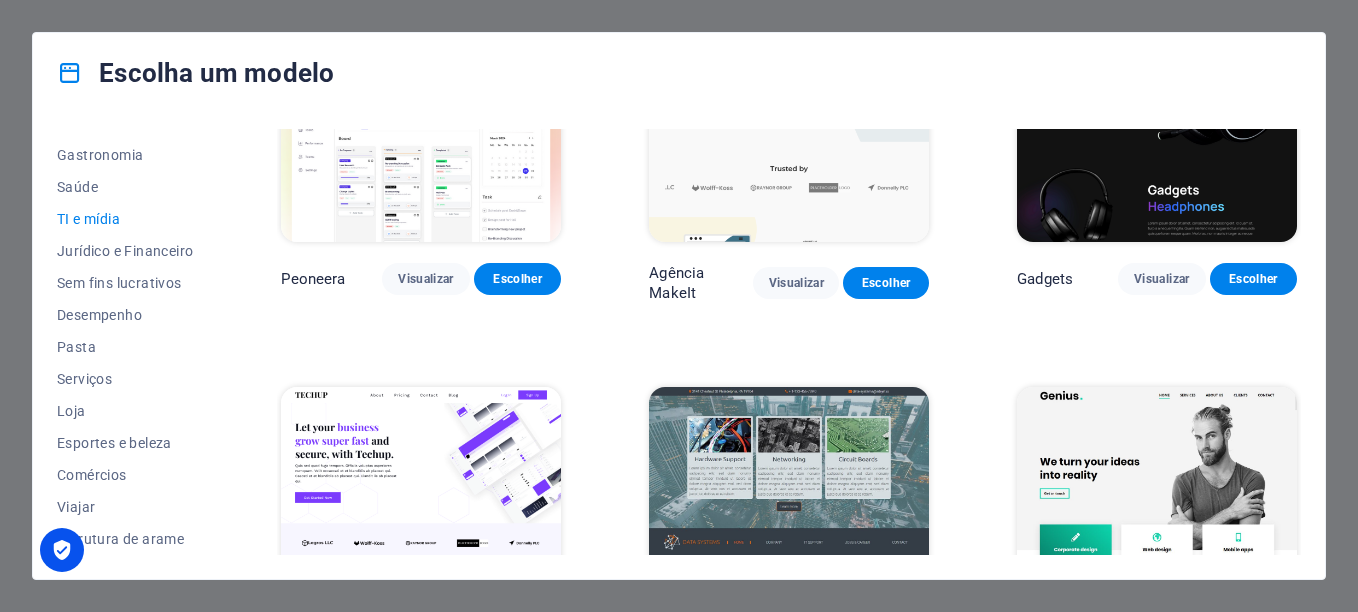 scroll, scrollTop: 0, scrollLeft: 0, axis: both 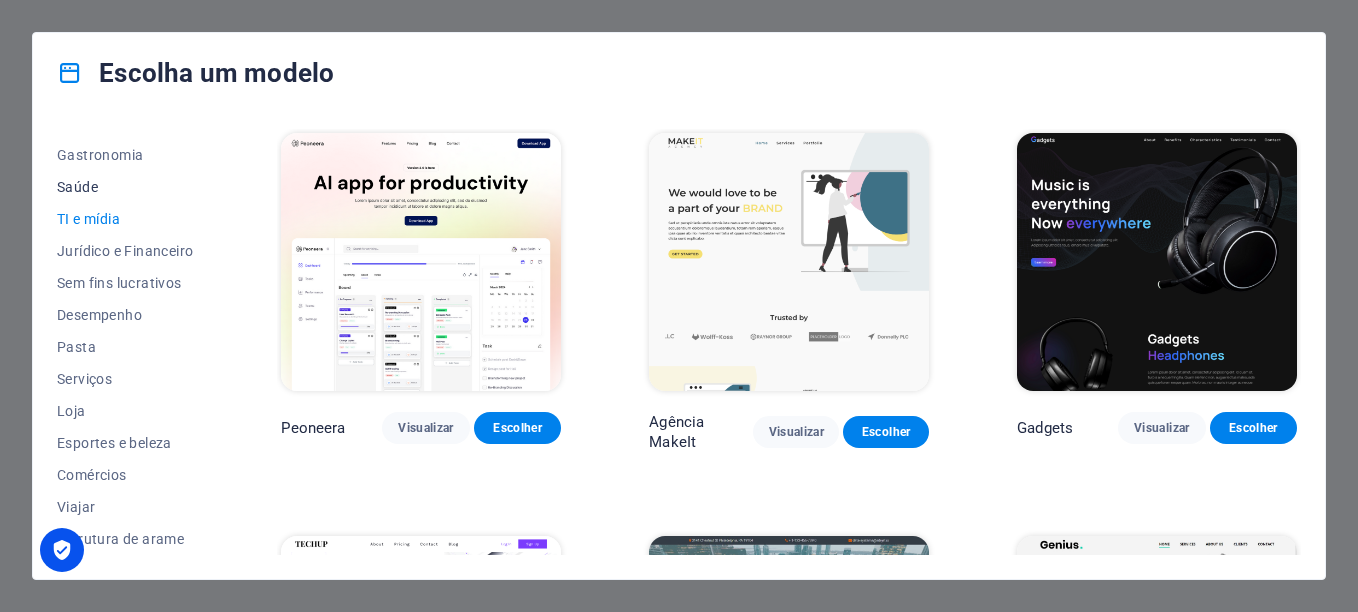 click on "Saúde" at bounding box center [125, 187] 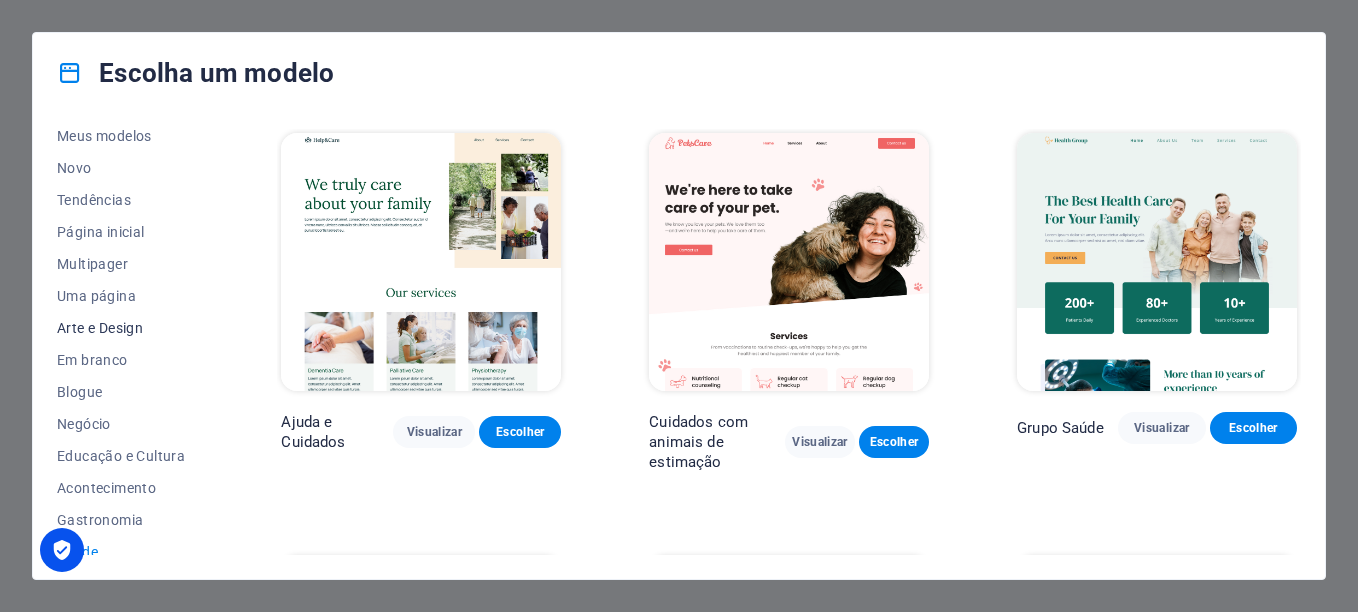 scroll, scrollTop: 6, scrollLeft: 0, axis: vertical 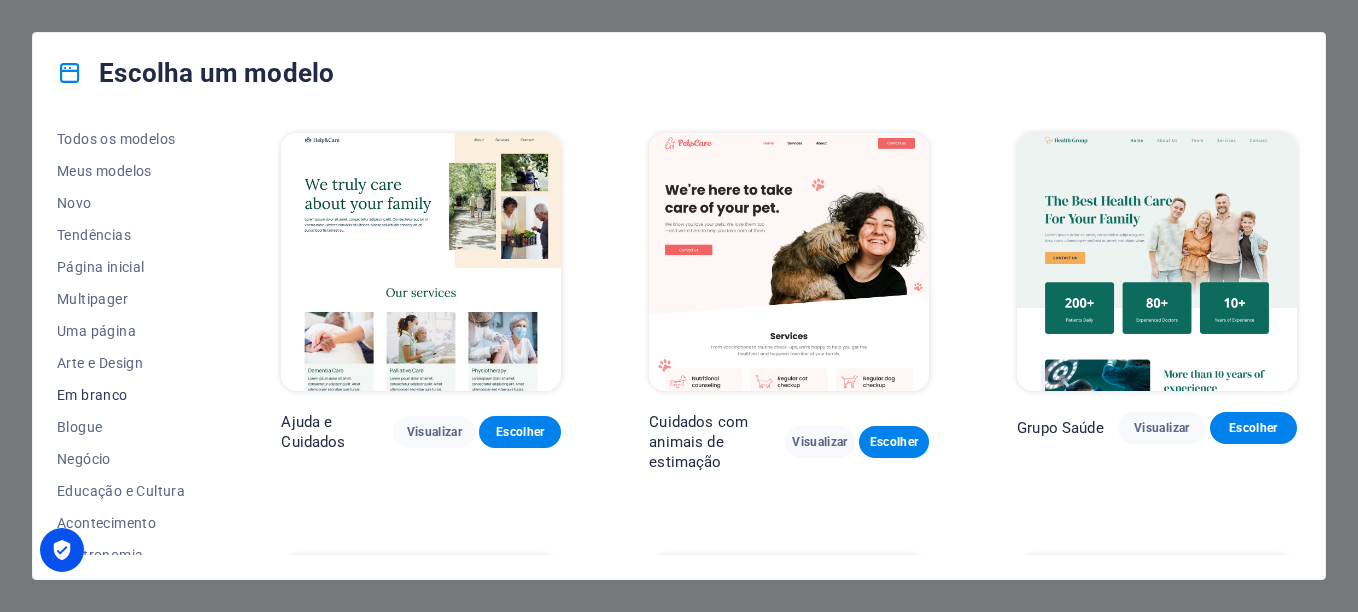 click on "Em branco" at bounding box center (125, 395) 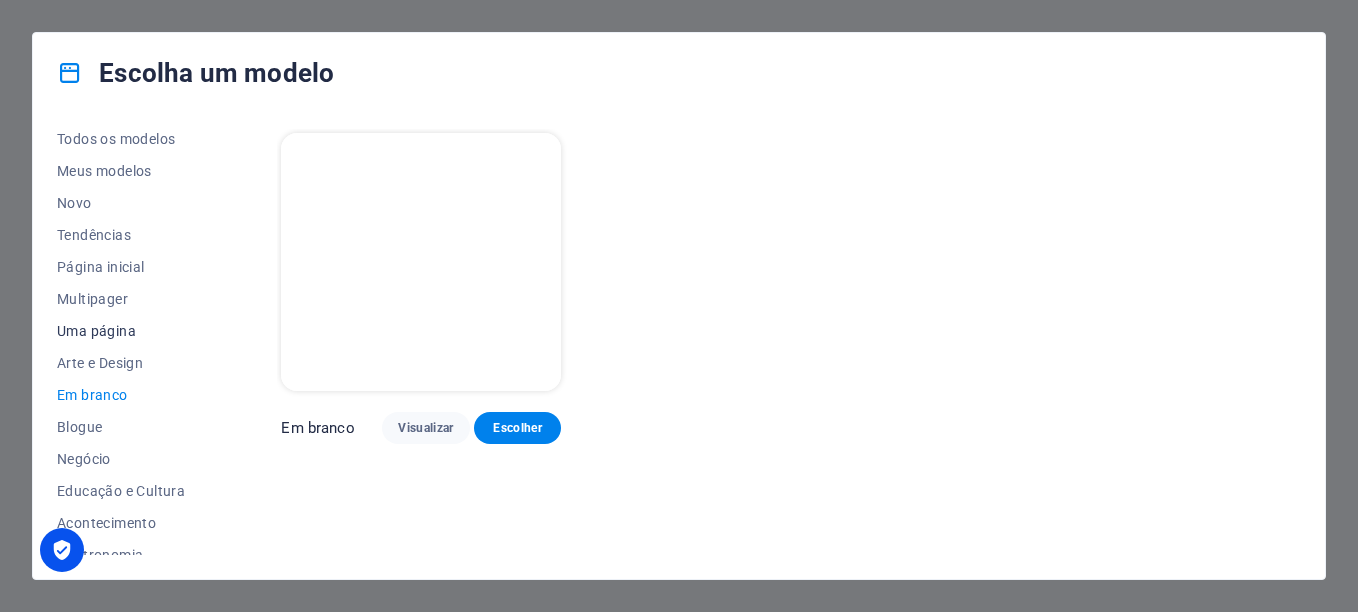 click on "Todos os modelos Meus modelos Novo Tendências Página inicial Multipager Uma página Arte e Design Em branco Blogue Negócio Educação e Cultura Acontecimento Gastronomia Saúde TI e mídia Jurídico e Financeiro Sem fins lucrativos Desempenho Pasta Serviços Loja Esportes e beleza Comércios Viajar Estrutura de arame" at bounding box center [137, 342] 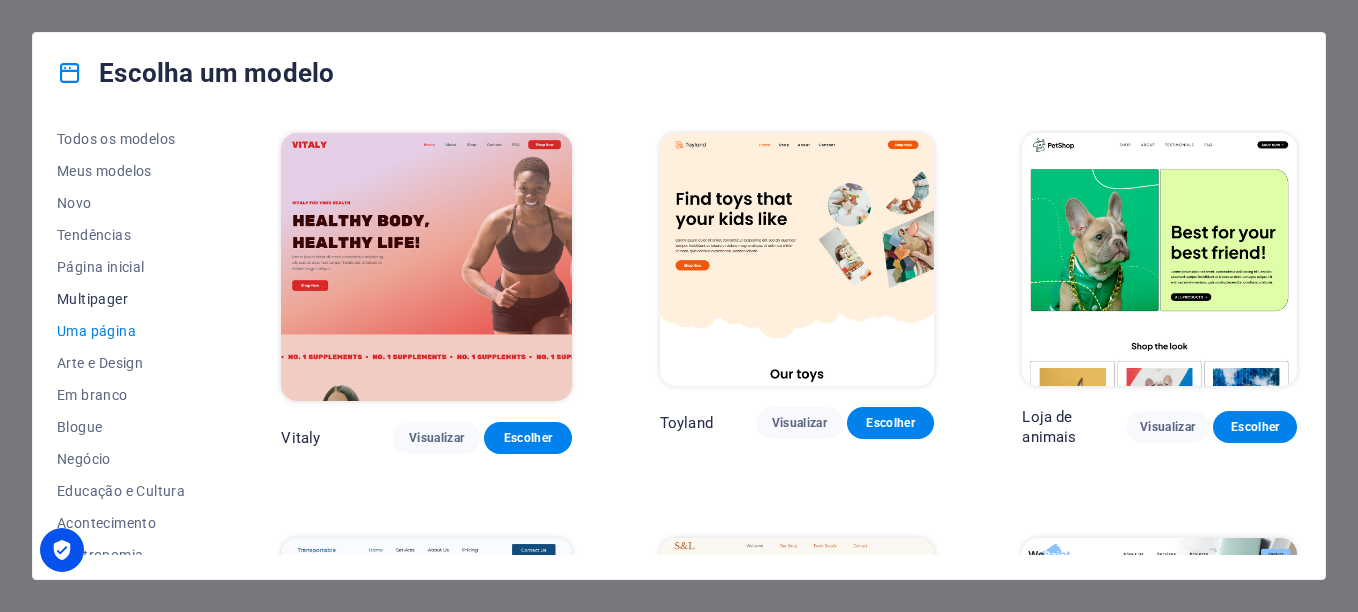 click on "Multipager" at bounding box center [125, 299] 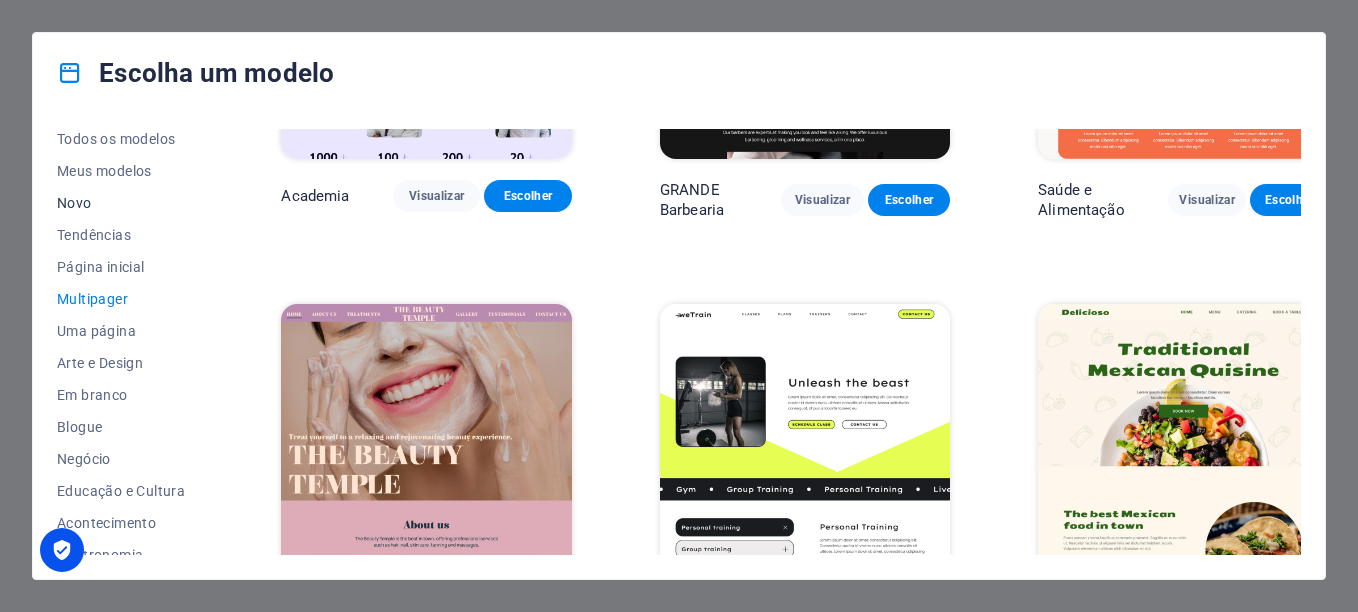 scroll, scrollTop: 900, scrollLeft: 0, axis: vertical 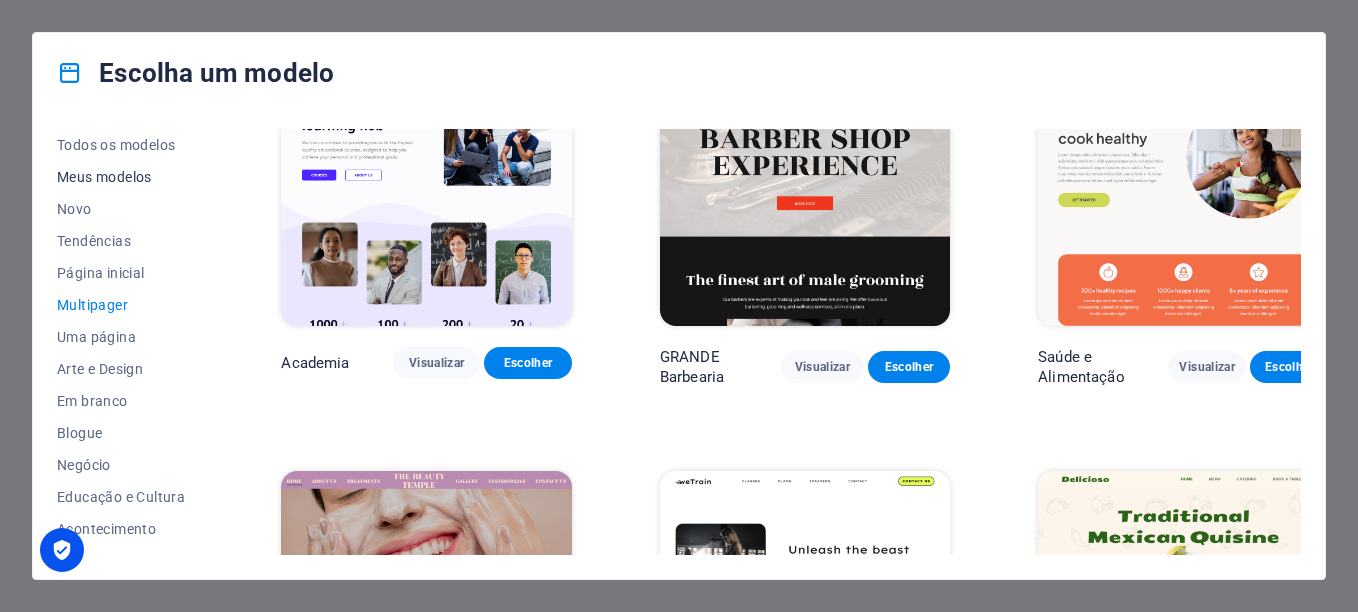 click on "Meus modelos" at bounding box center (125, 177) 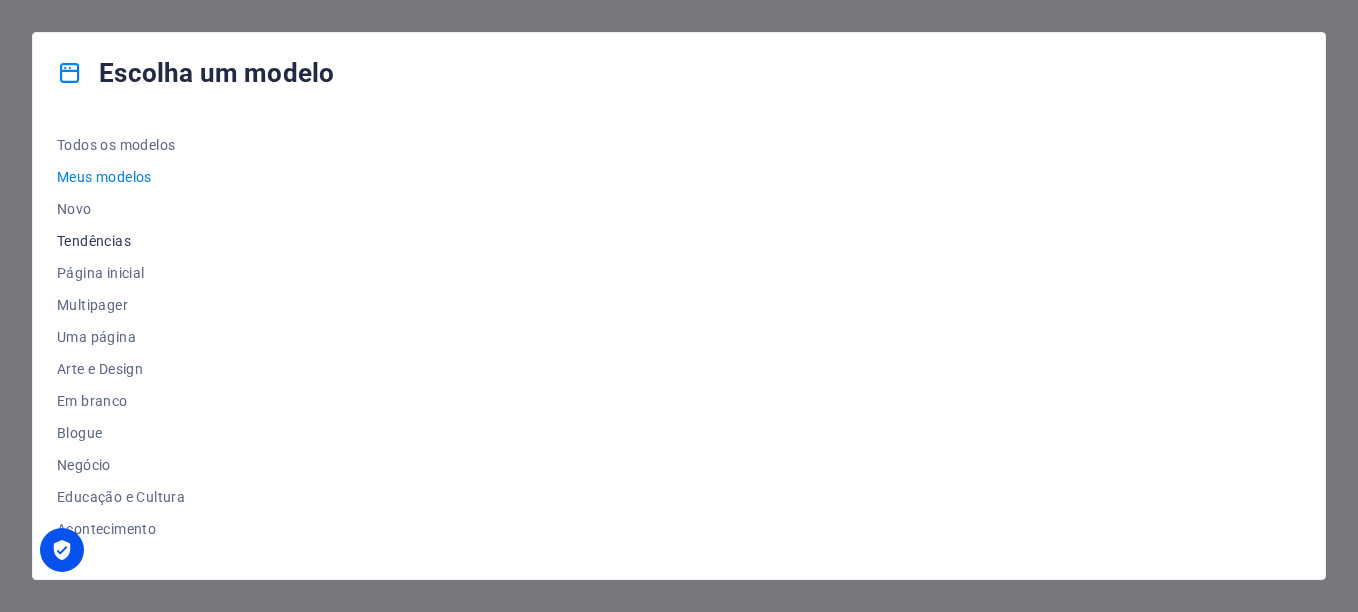 click on "Tendências" at bounding box center [125, 241] 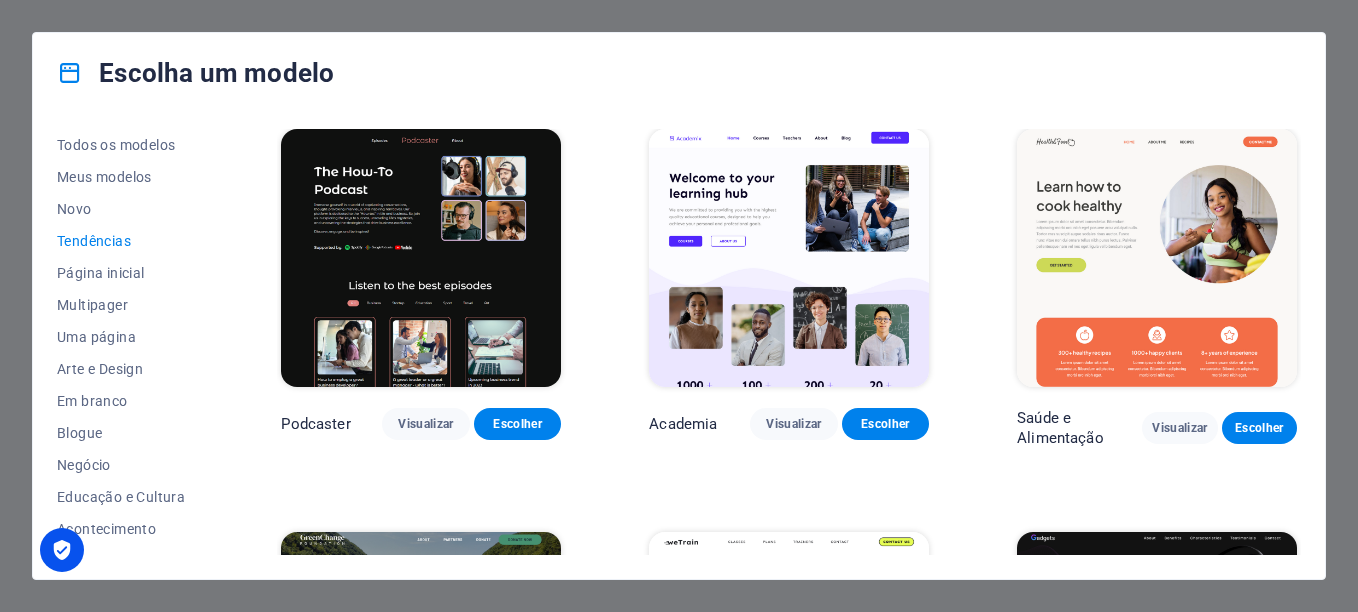 scroll, scrollTop: 800, scrollLeft: 0, axis: vertical 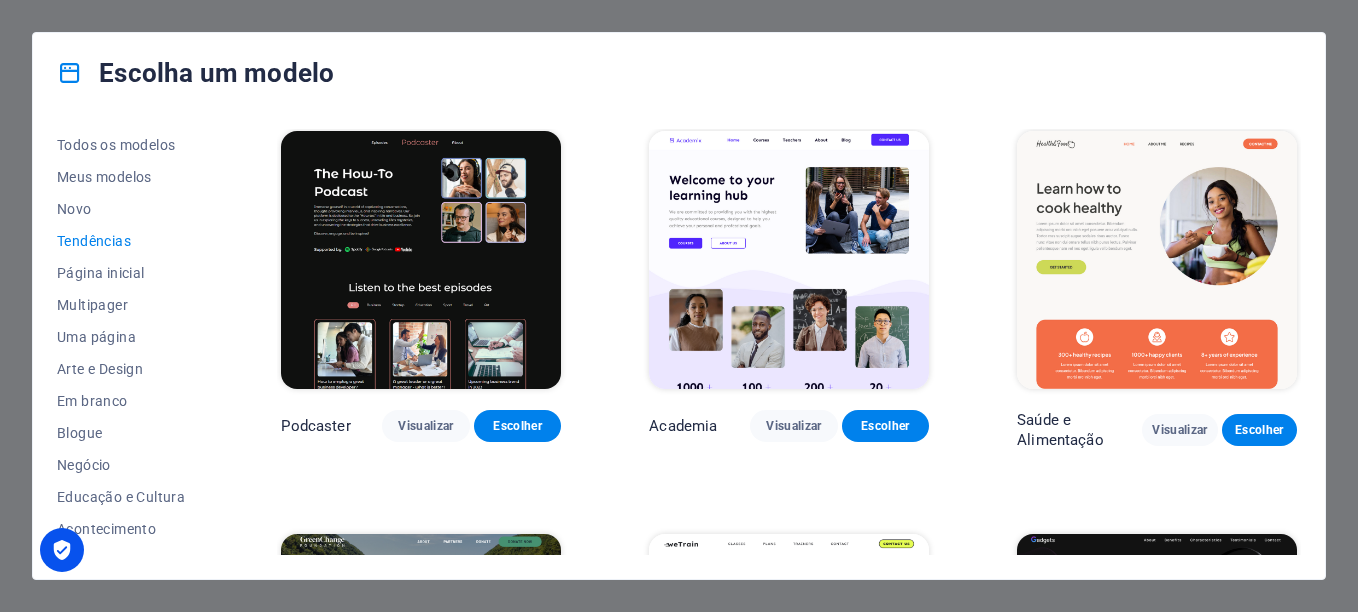 click on "Escolha um modelo Todos os modelos Meus modelos Novo Tendências Página inicial Multipager Uma página Arte e Design Em branco Blogue Negócio Educação e Cultura Acontecimento Gastronomia Saúde TI e mídia Jurídico e Financeiro Sem fins lucrativos Desempenho Pasta Serviços Loja Esportes e beleza Comércios Viajar Estrutura de arame Toyland Visualizar Escolher Planejador de maravilhas Visualizar Escolher Transportável Visualizar Escolher S&L Visualizar Escolher Nós pintamos Visualizar Escolher Eco-Con Visualizar Escolher Podcaster Visualizar Escolher Academia Visualizar Escolher Saúde e Alimentação Visualizar Escolher Mudança verde Visualizar Escolher WeTrain Visualizar Escolher Gadgets Visualizar Escolher TechUp Visualizar Escolher Loja Visualizar Escolher Gênio Visualizar Escolher O domínio Visualizar Escolher Em breve Visualizar Escolher Em branco Visualizar Escolher" at bounding box center (679, 306) 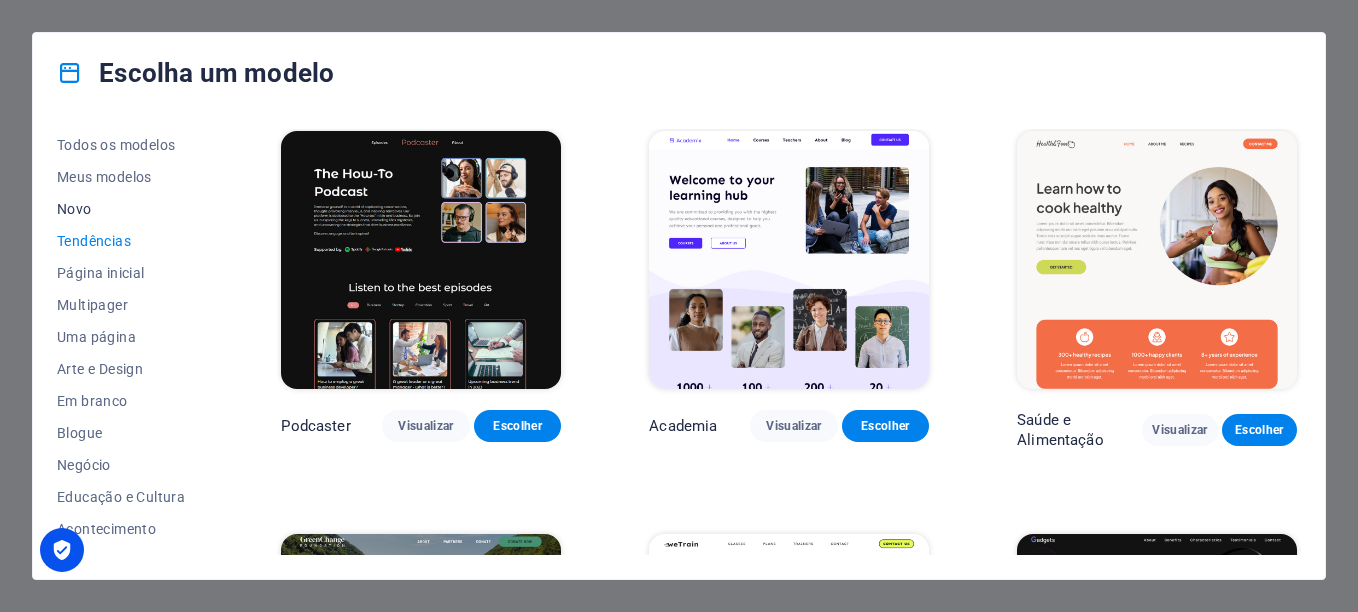 click on "Novo" at bounding box center [125, 209] 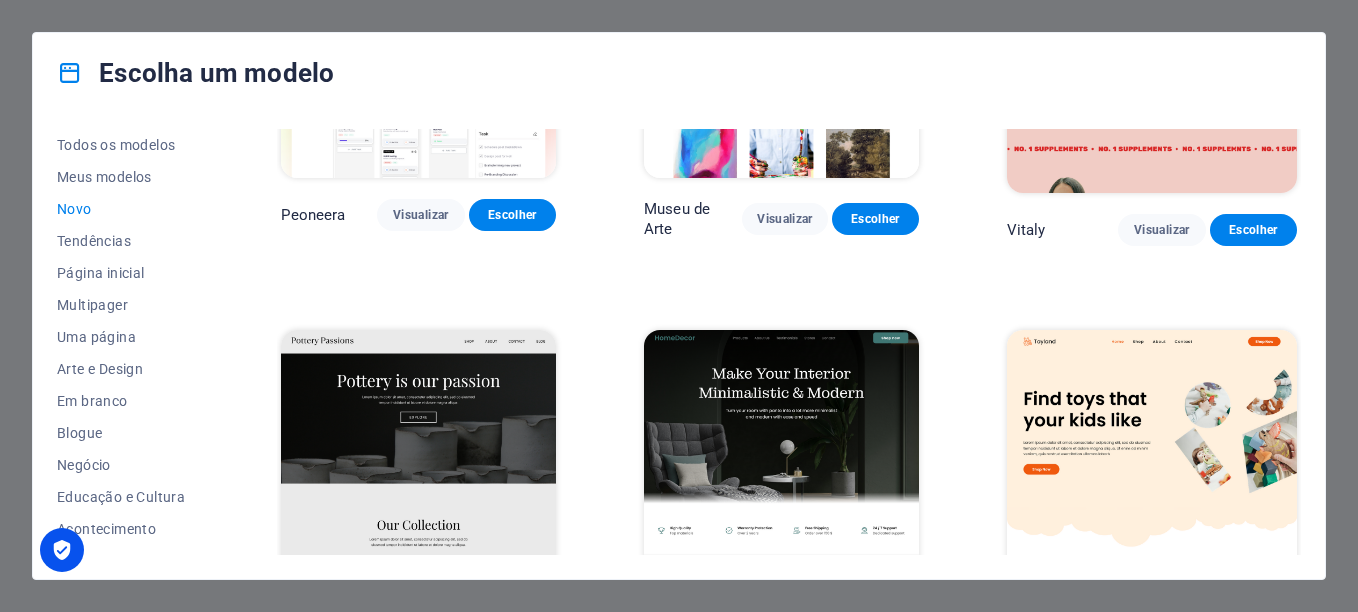 scroll, scrollTop: 300, scrollLeft: 0, axis: vertical 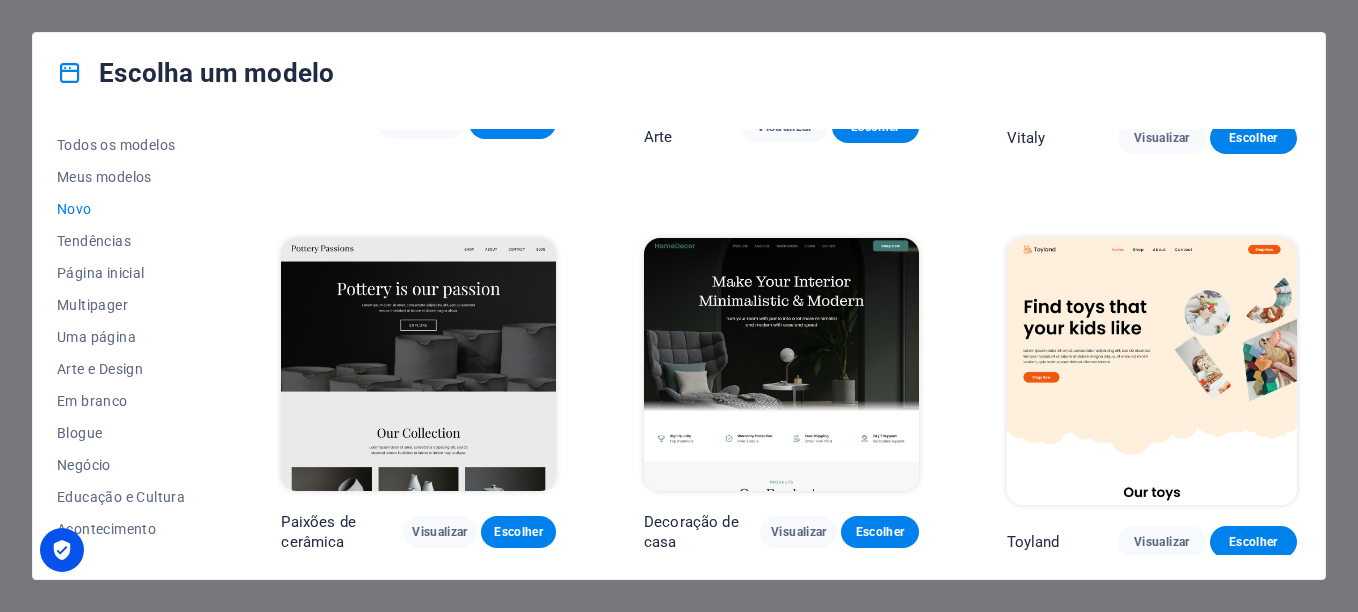 click at bounding box center [1152, 372] 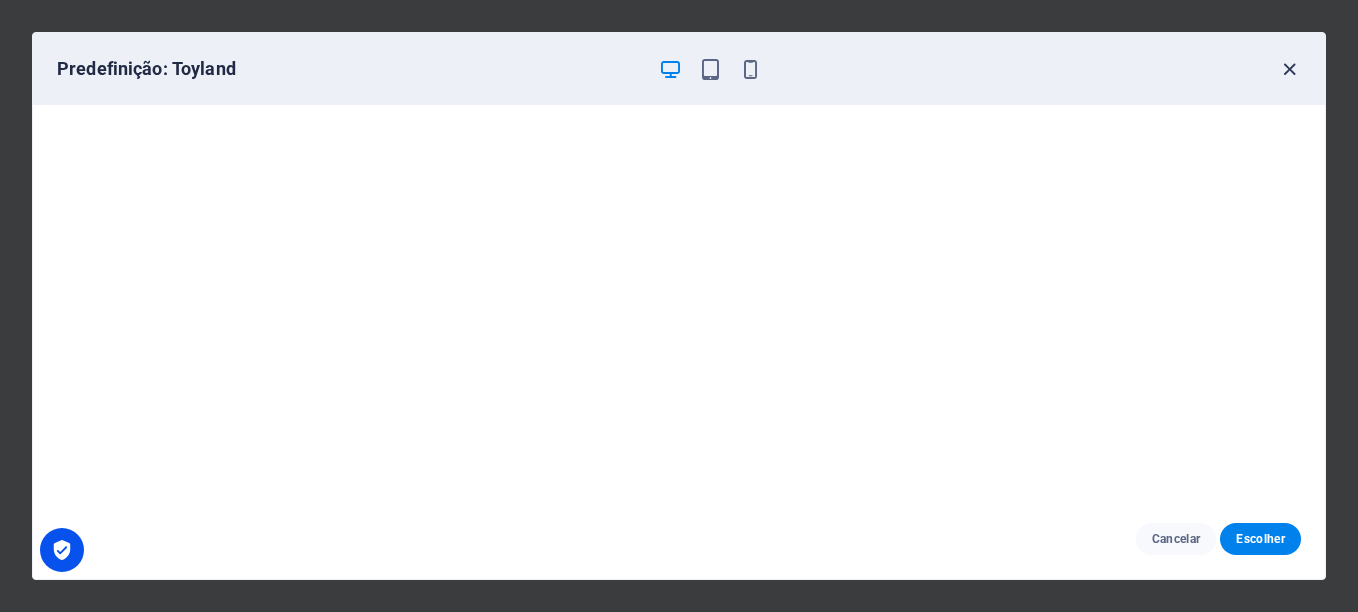 click at bounding box center (1289, 69) 